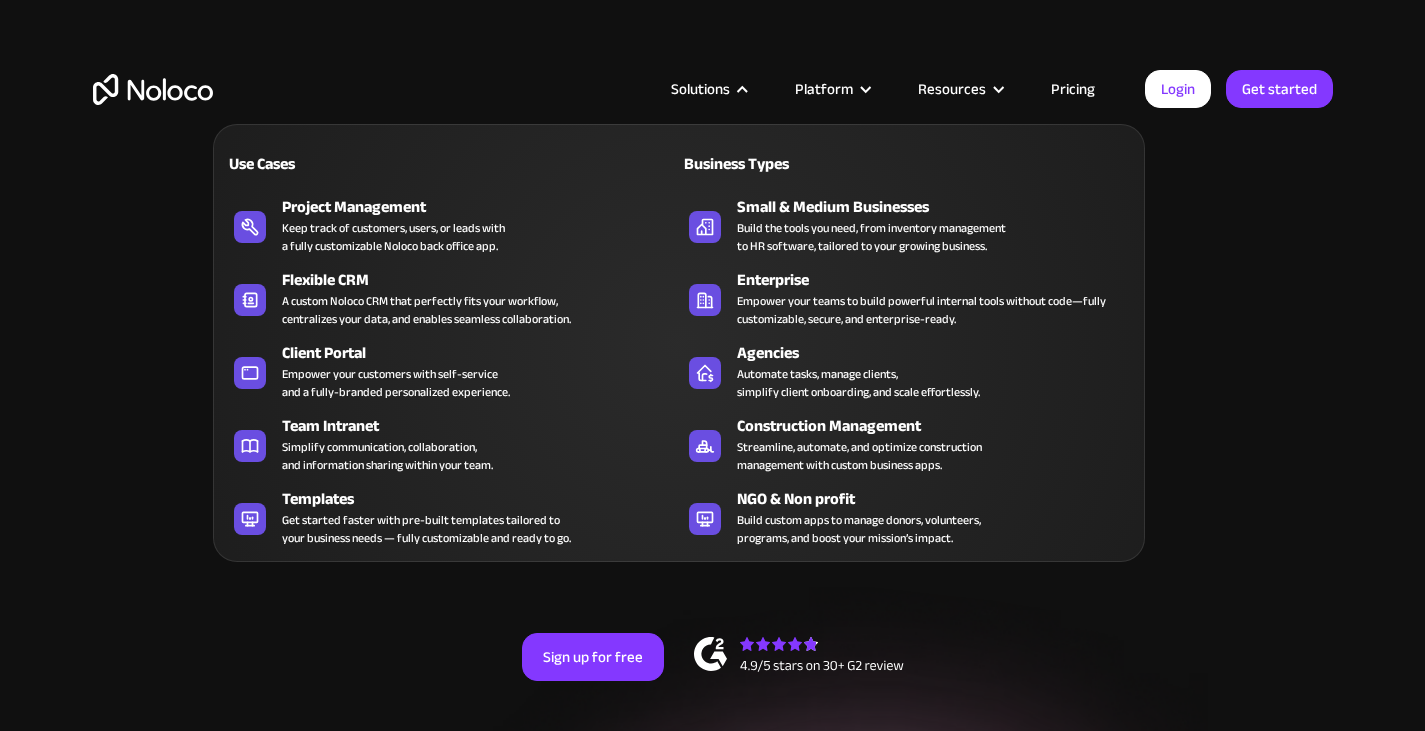scroll, scrollTop: 0, scrollLeft: 0, axis: both 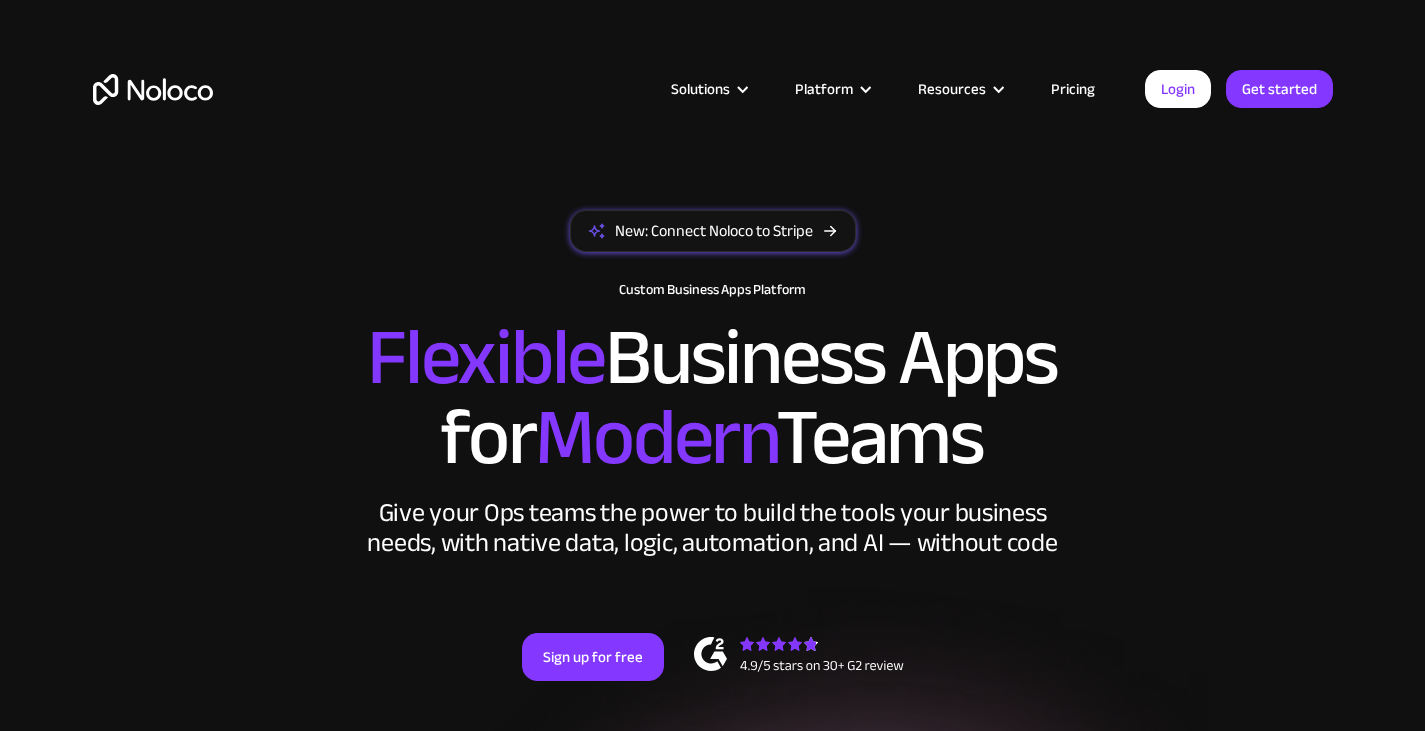 click on "Pricing" at bounding box center (1073, 89) 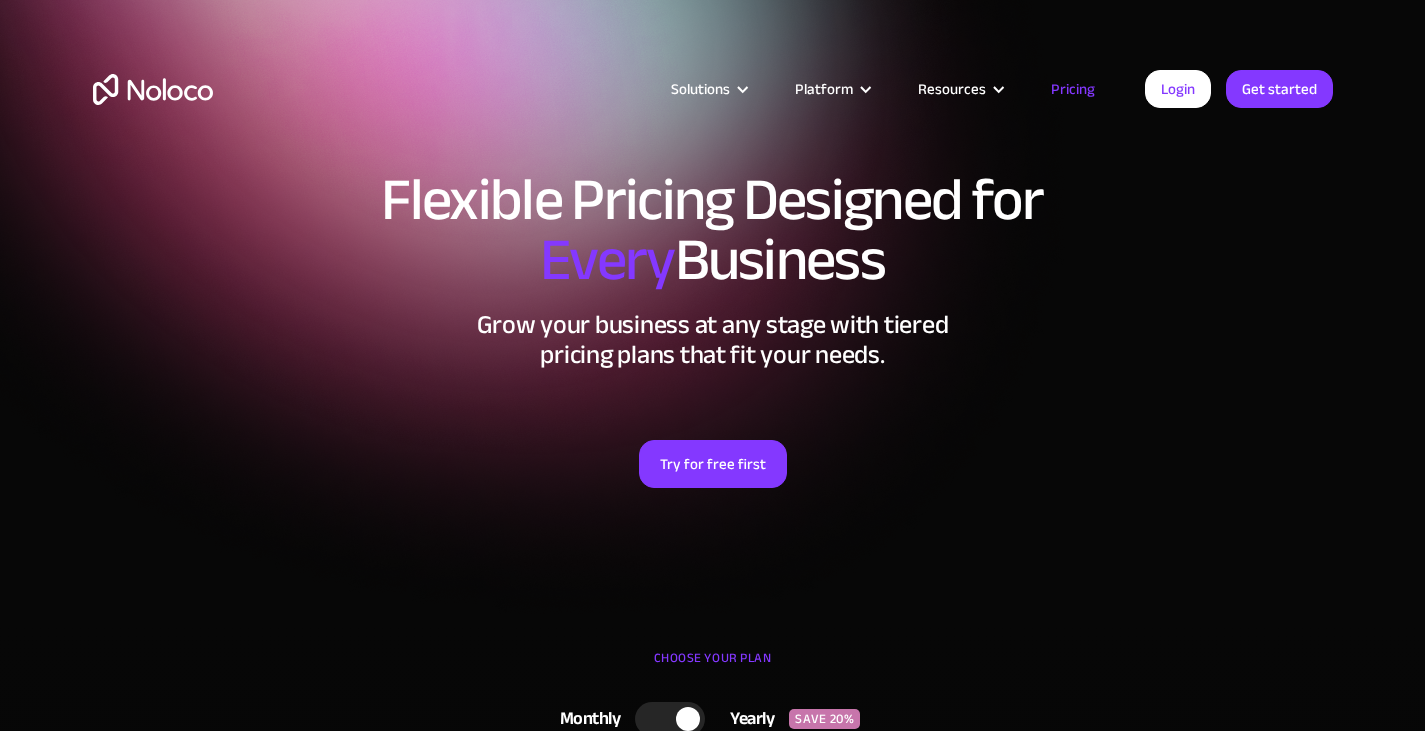 scroll, scrollTop: 0, scrollLeft: 0, axis: both 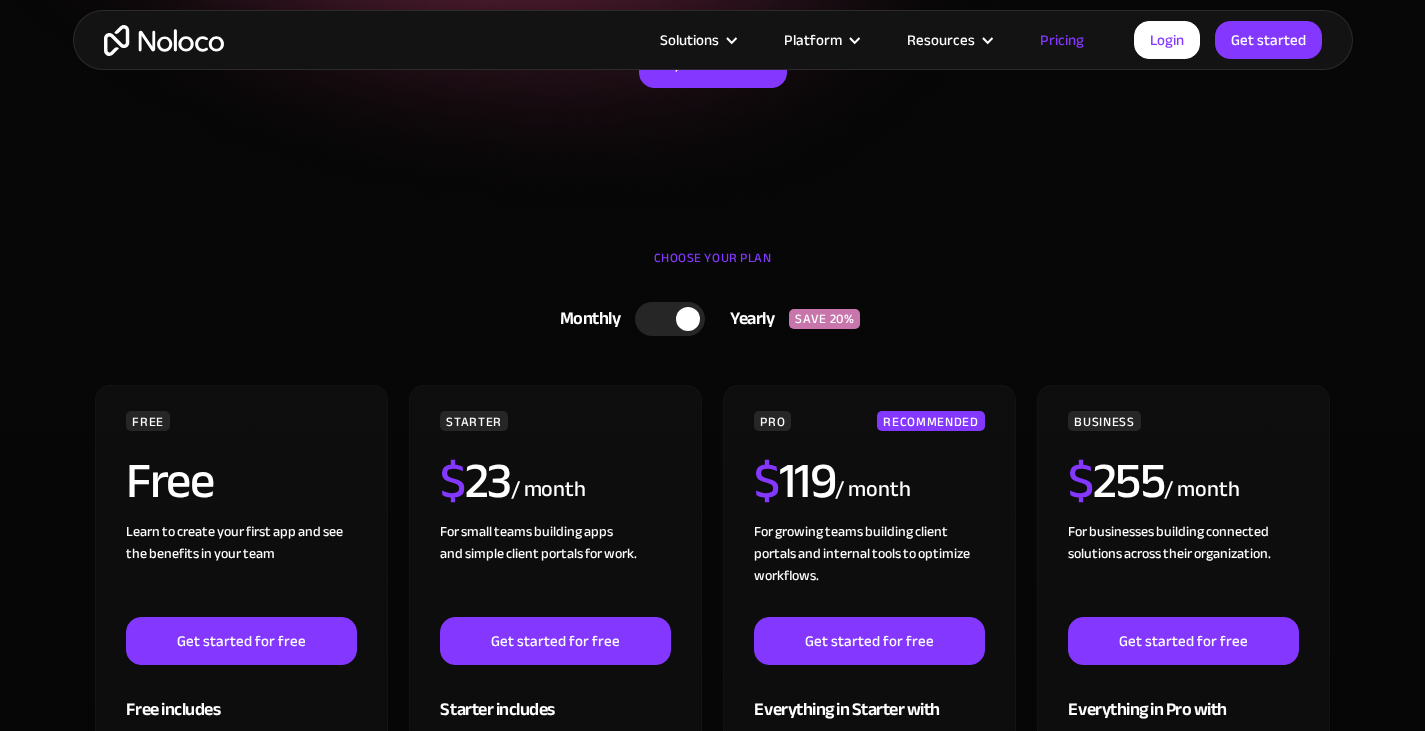 click at bounding box center (670, 319) 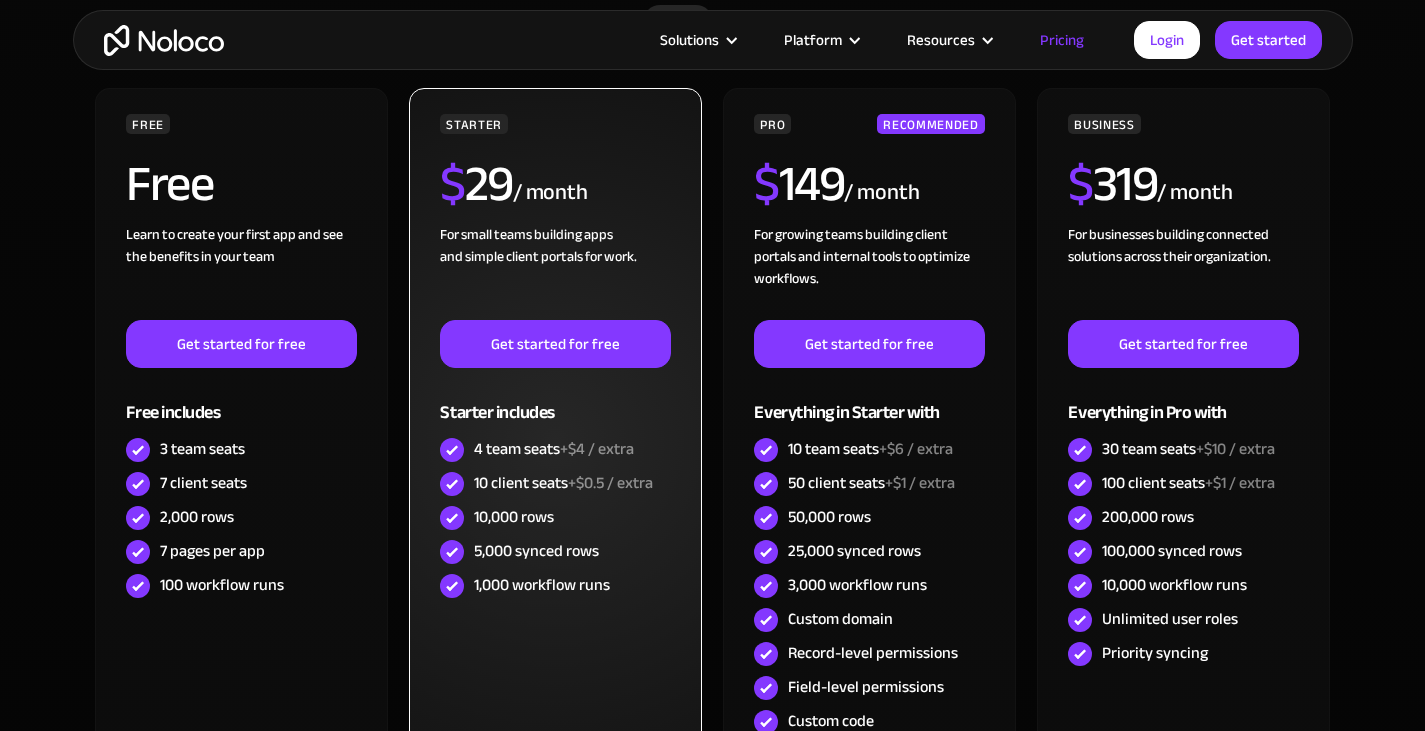 scroll, scrollTop: 700, scrollLeft: 0, axis: vertical 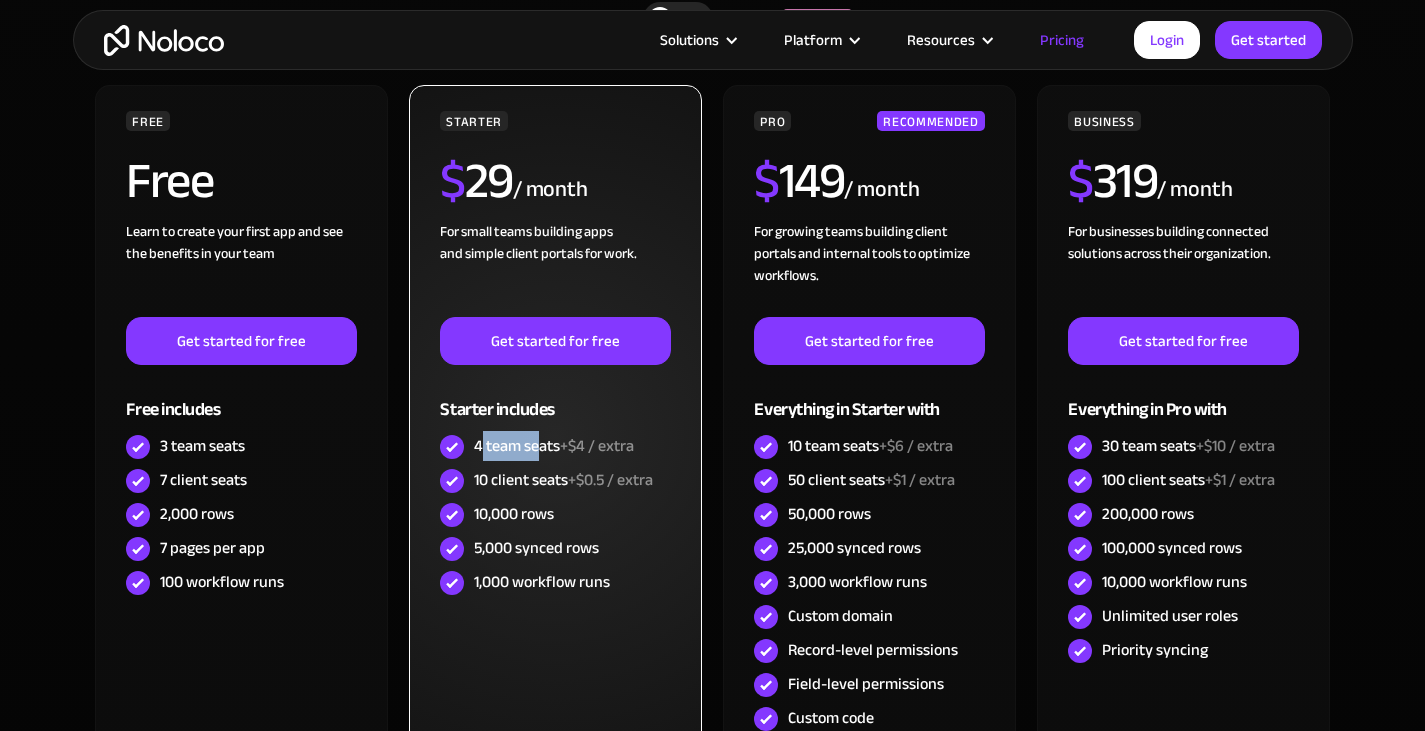 drag, startPoint x: 519, startPoint y: 450, endPoint x: 550, endPoint y: 444, distance: 31.575306 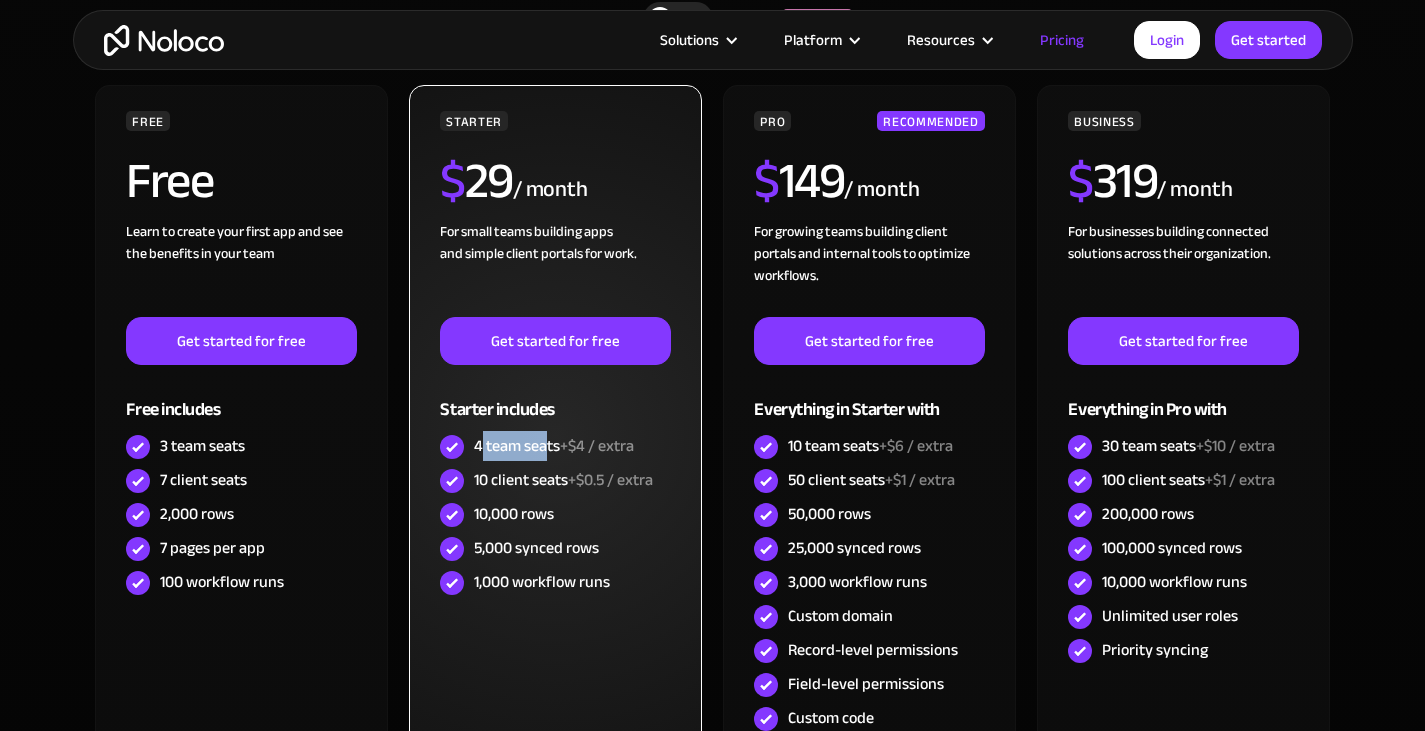 click on "4 team seats  +$4 / extra" at bounding box center [554, 446] 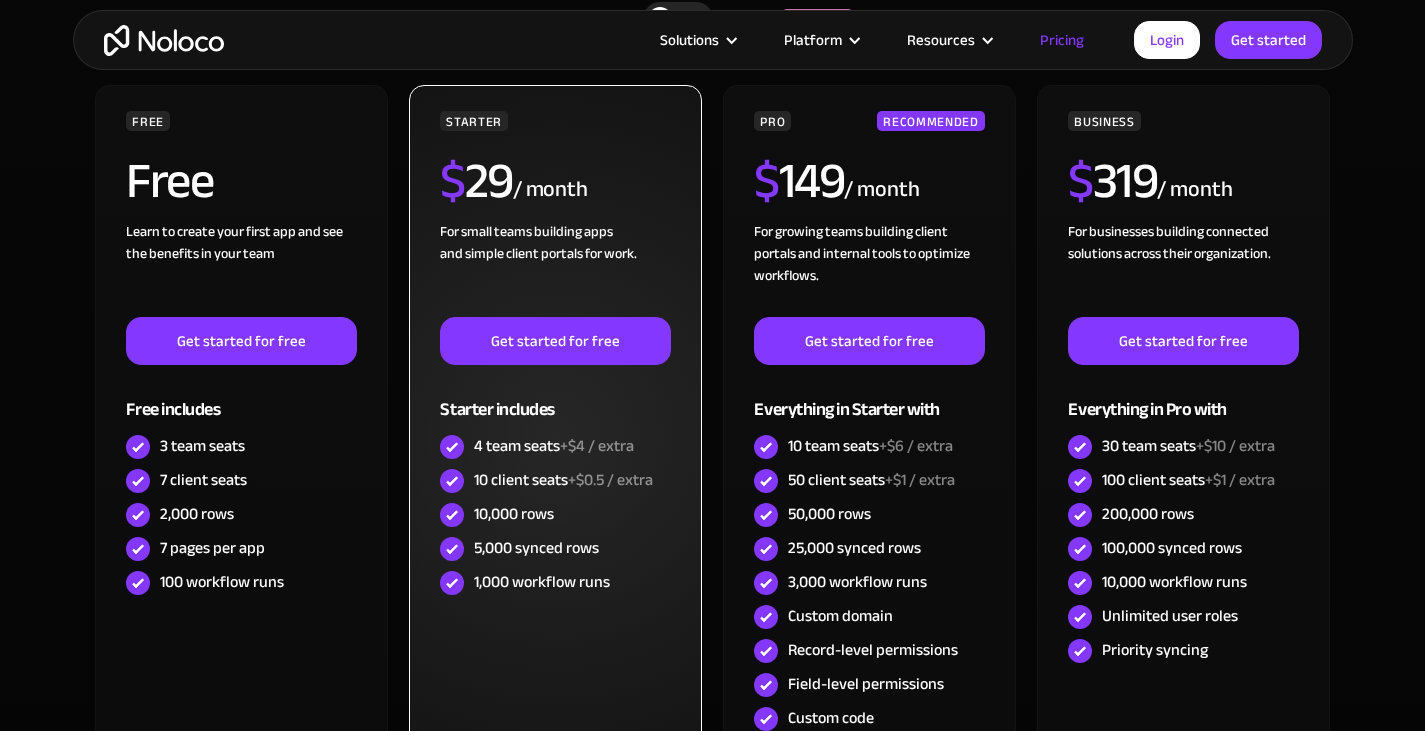 scroll, scrollTop: 800, scrollLeft: 0, axis: vertical 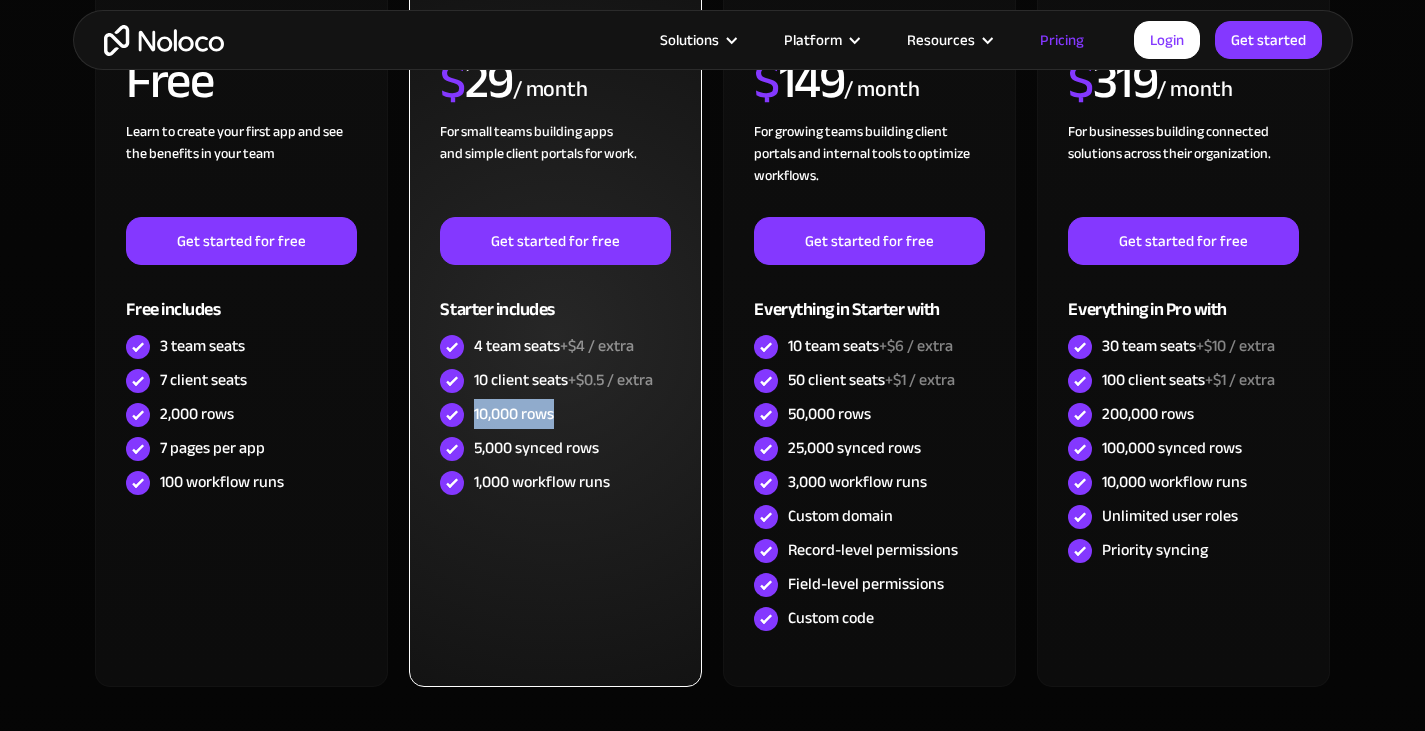 drag, startPoint x: 504, startPoint y: 417, endPoint x: 567, endPoint y: 413, distance: 63.126858 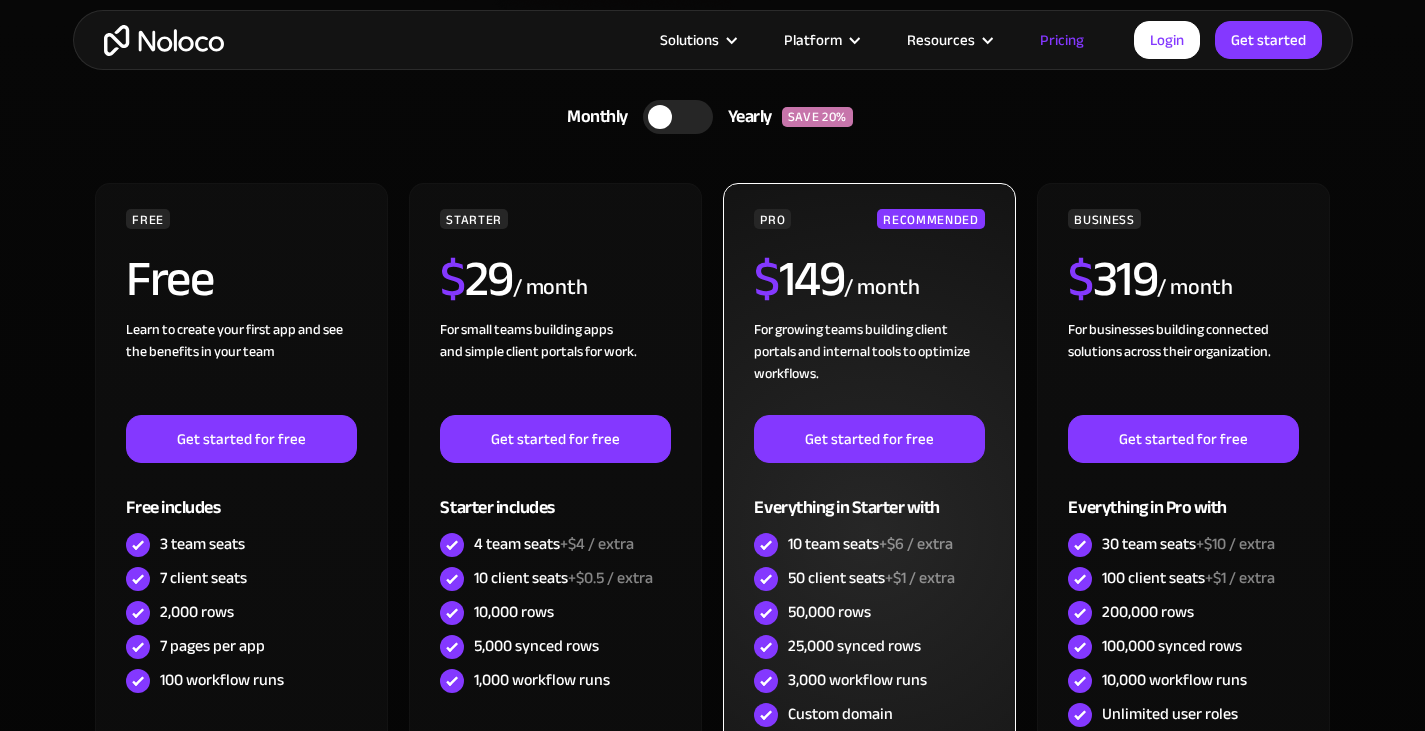 scroll, scrollTop: 600, scrollLeft: 0, axis: vertical 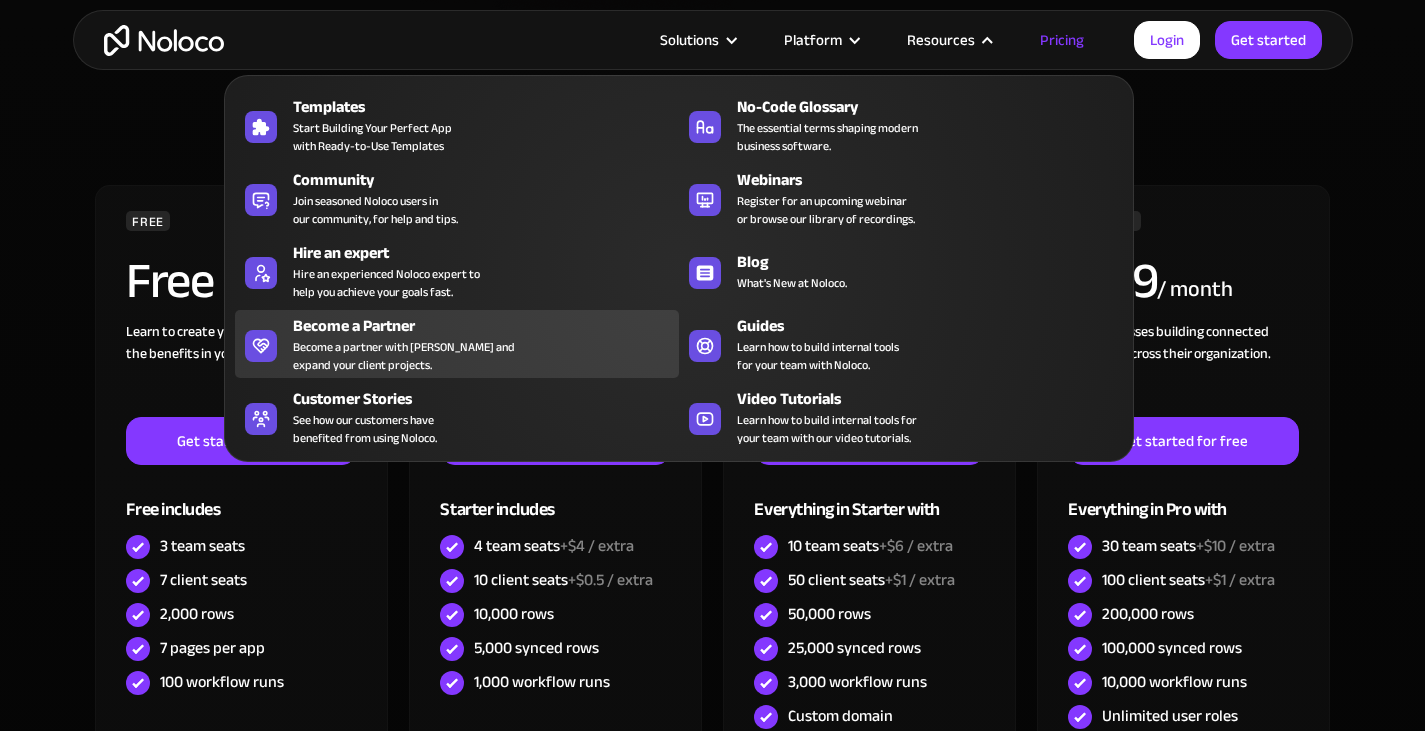 click on "Become a partner with Noloco and  expand your client projects." at bounding box center (404, 356) 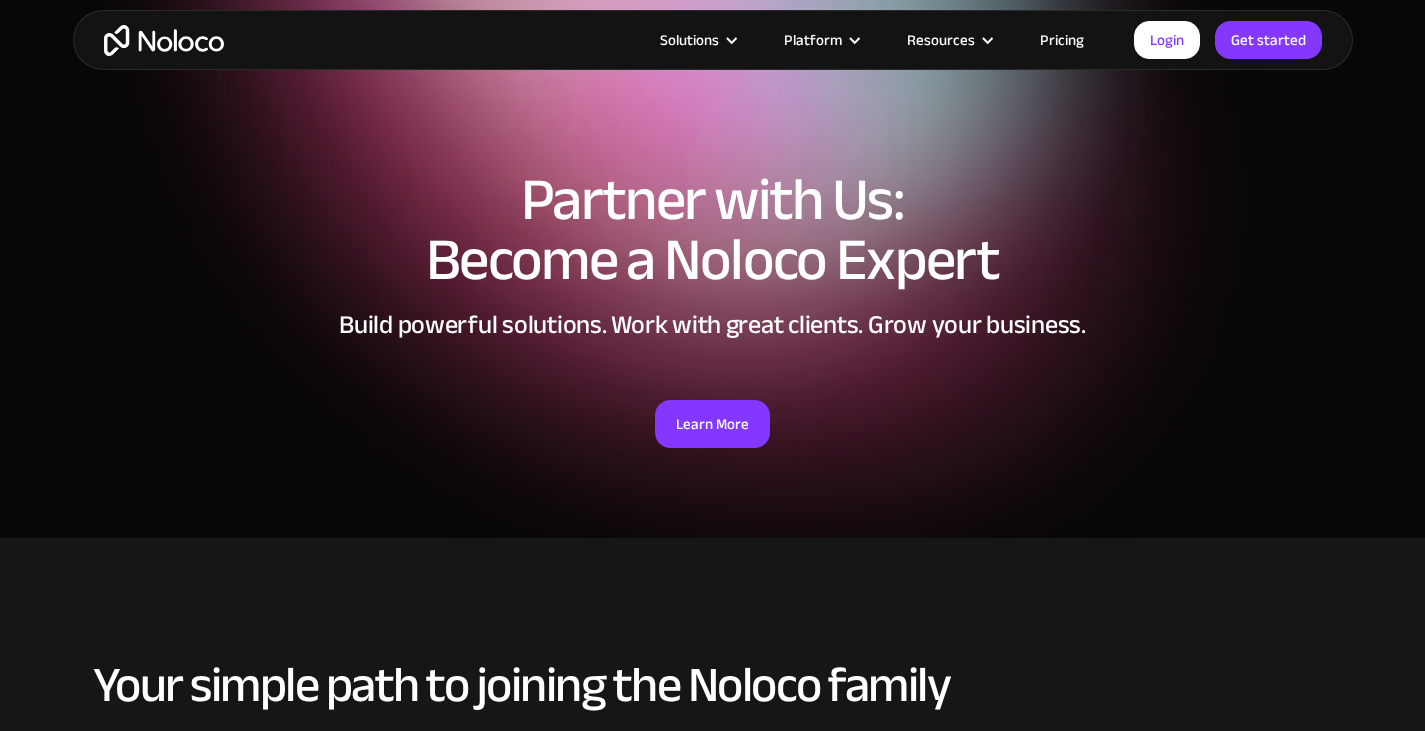 click on "Your simple path to joining the Noloco family" at bounding box center (713, 685) 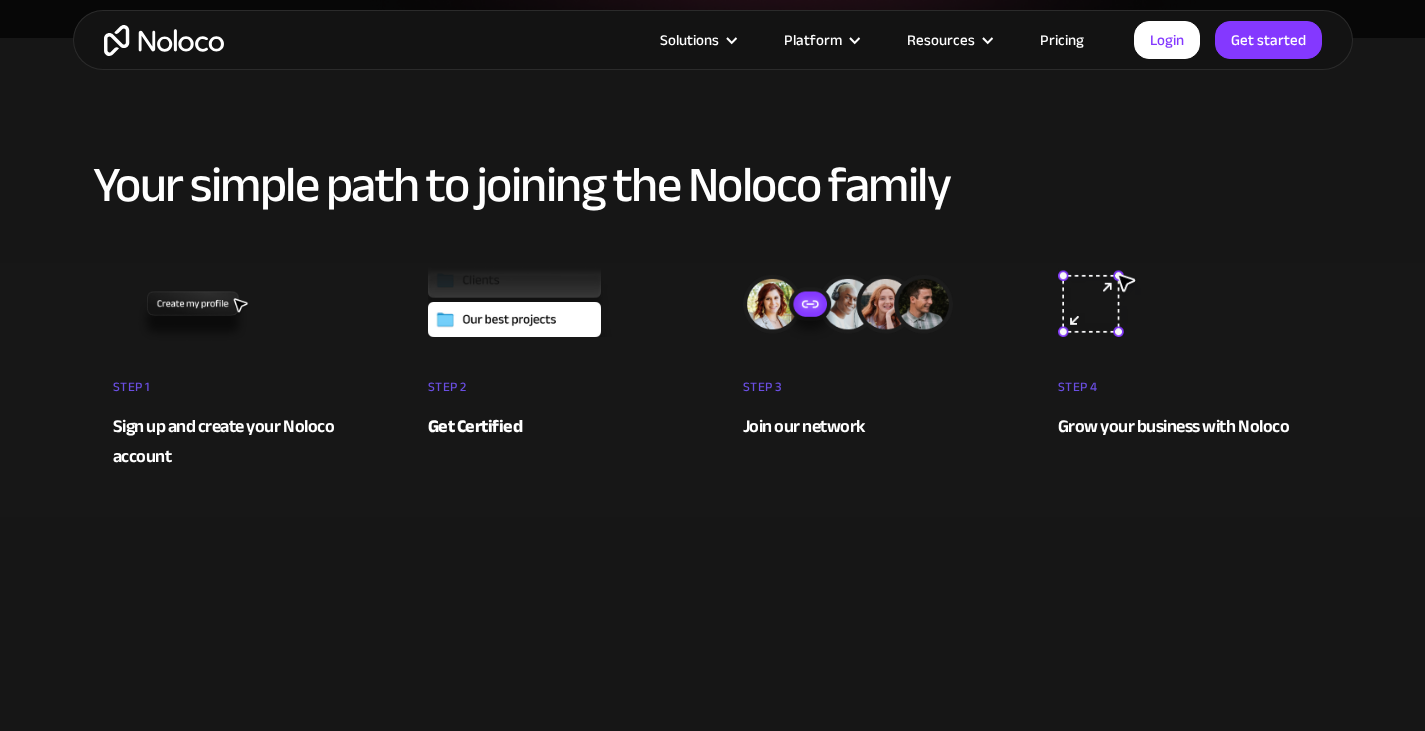 scroll, scrollTop: 0, scrollLeft: 0, axis: both 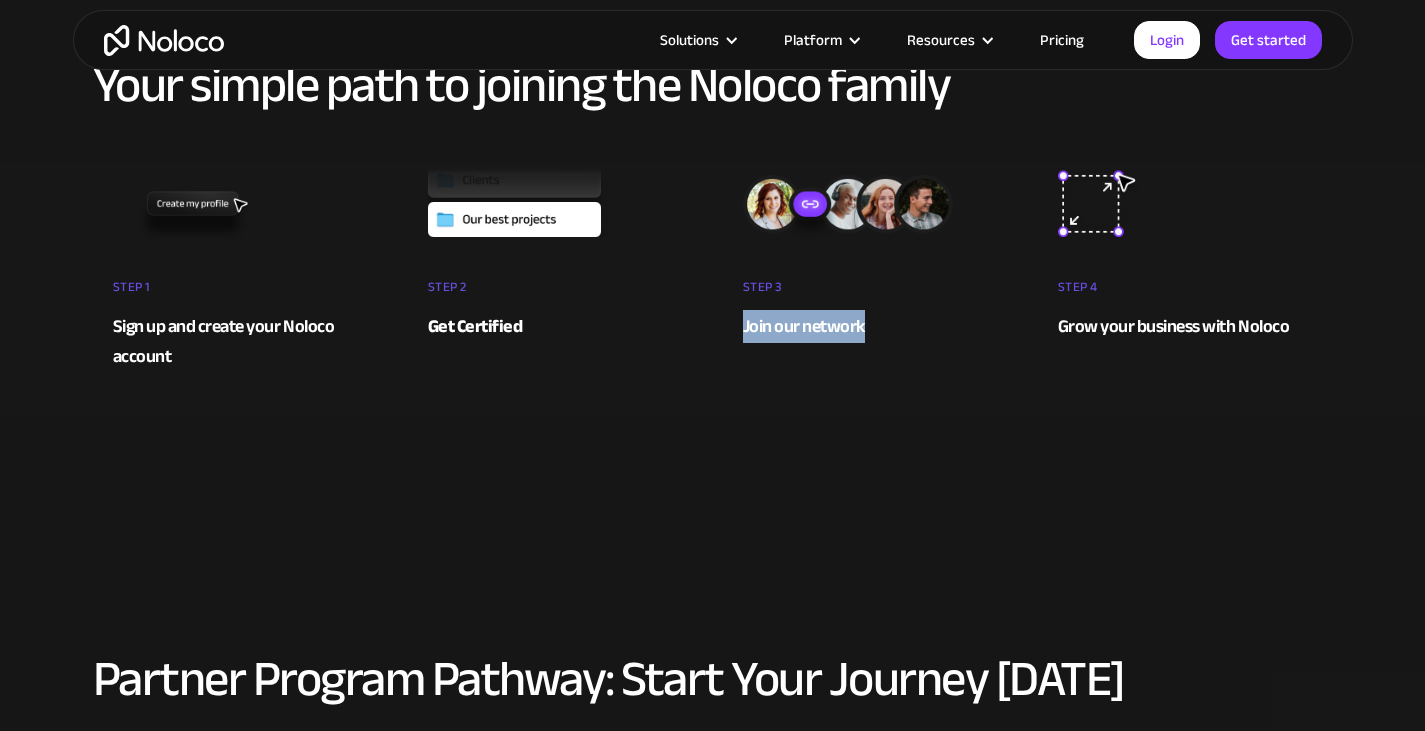 drag, startPoint x: 731, startPoint y: 361, endPoint x: 932, endPoint y: 373, distance: 201.3579 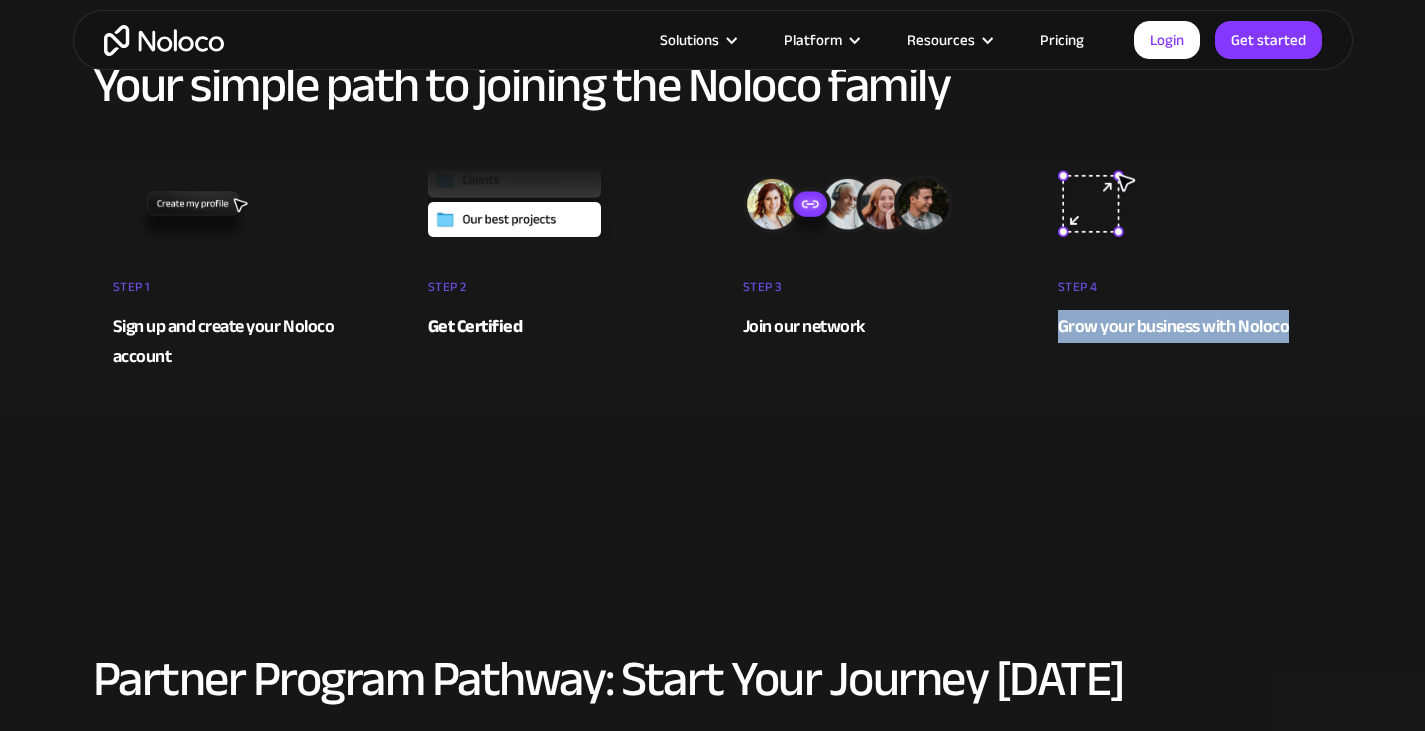 drag, startPoint x: 1050, startPoint y: 370, endPoint x: 1370, endPoint y: 371, distance: 320.00156 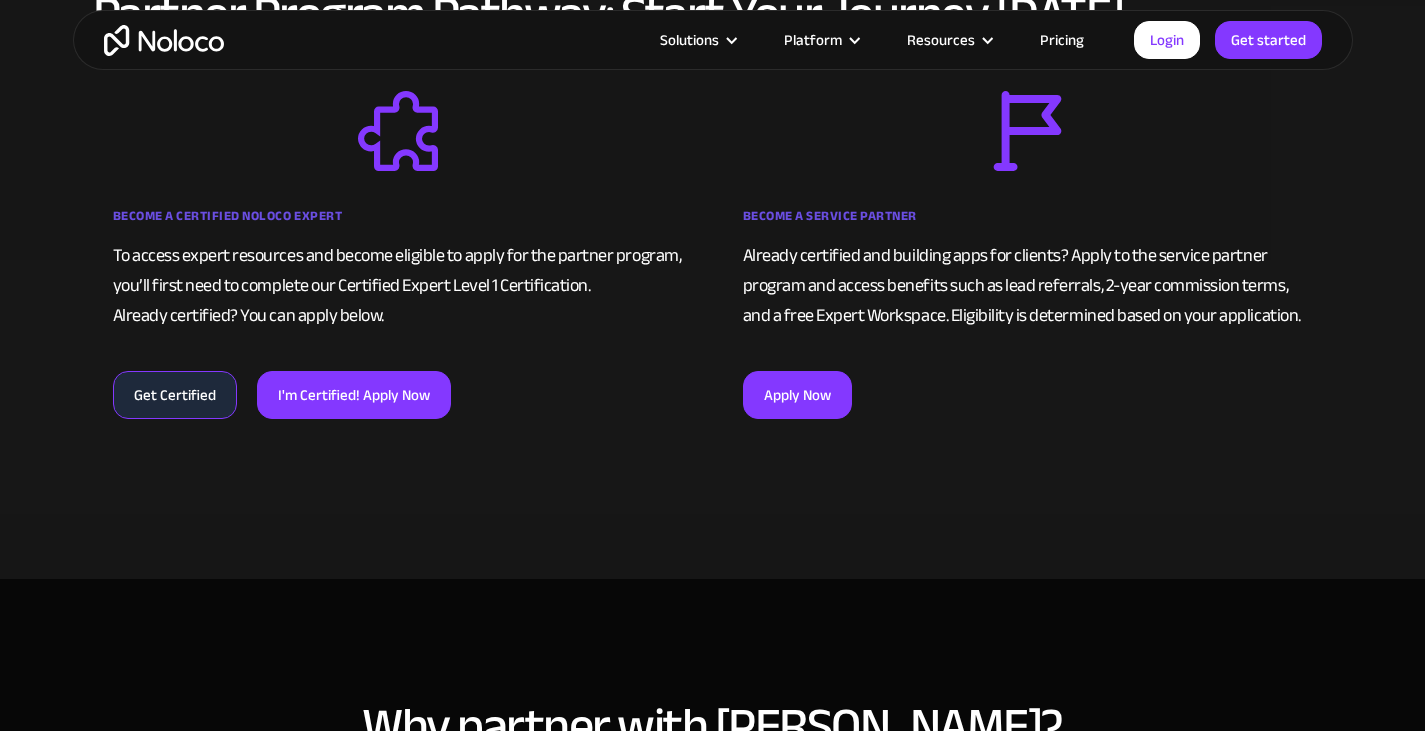 scroll, scrollTop: 1300, scrollLeft: 0, axis: vertical 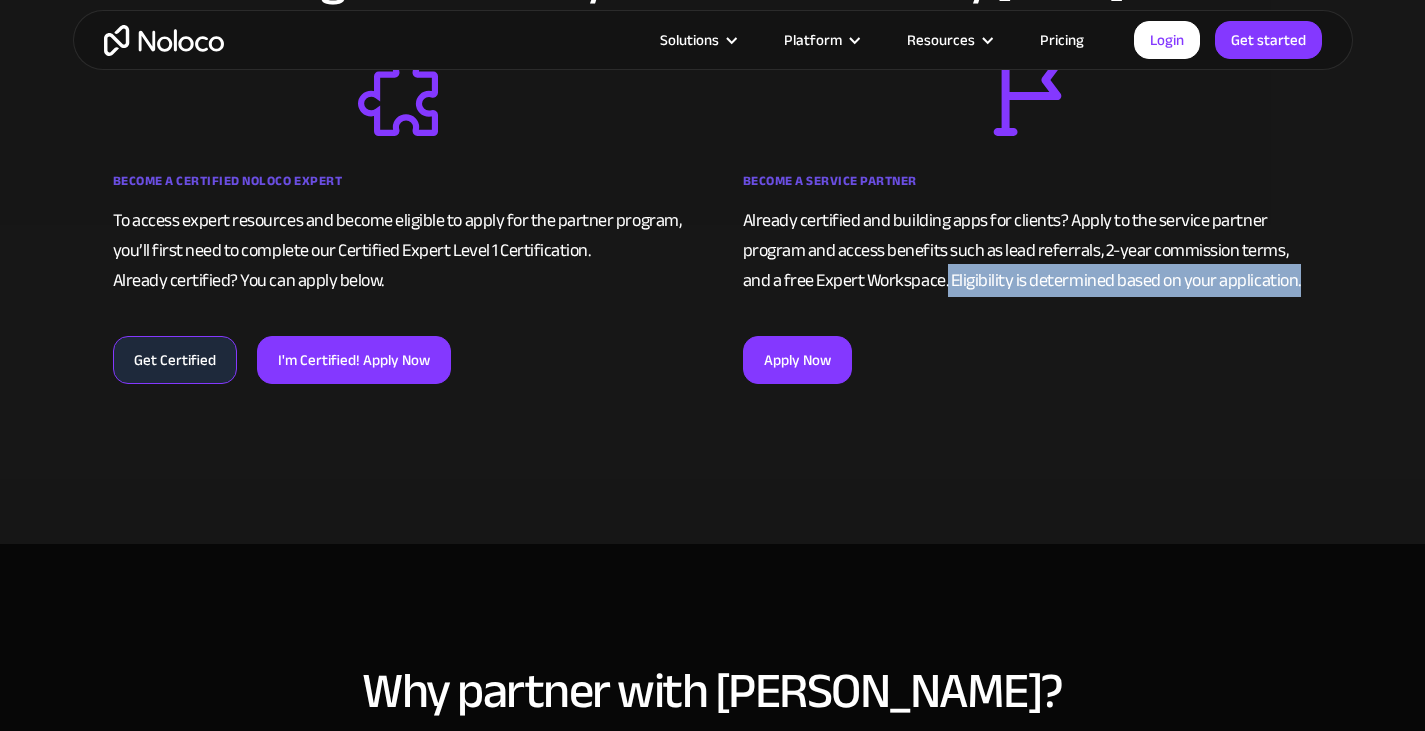 drag, startPoint x: 916, startPoint y: 363, endPoint x: 1324, endPoint y: 371, distance: 408.07843 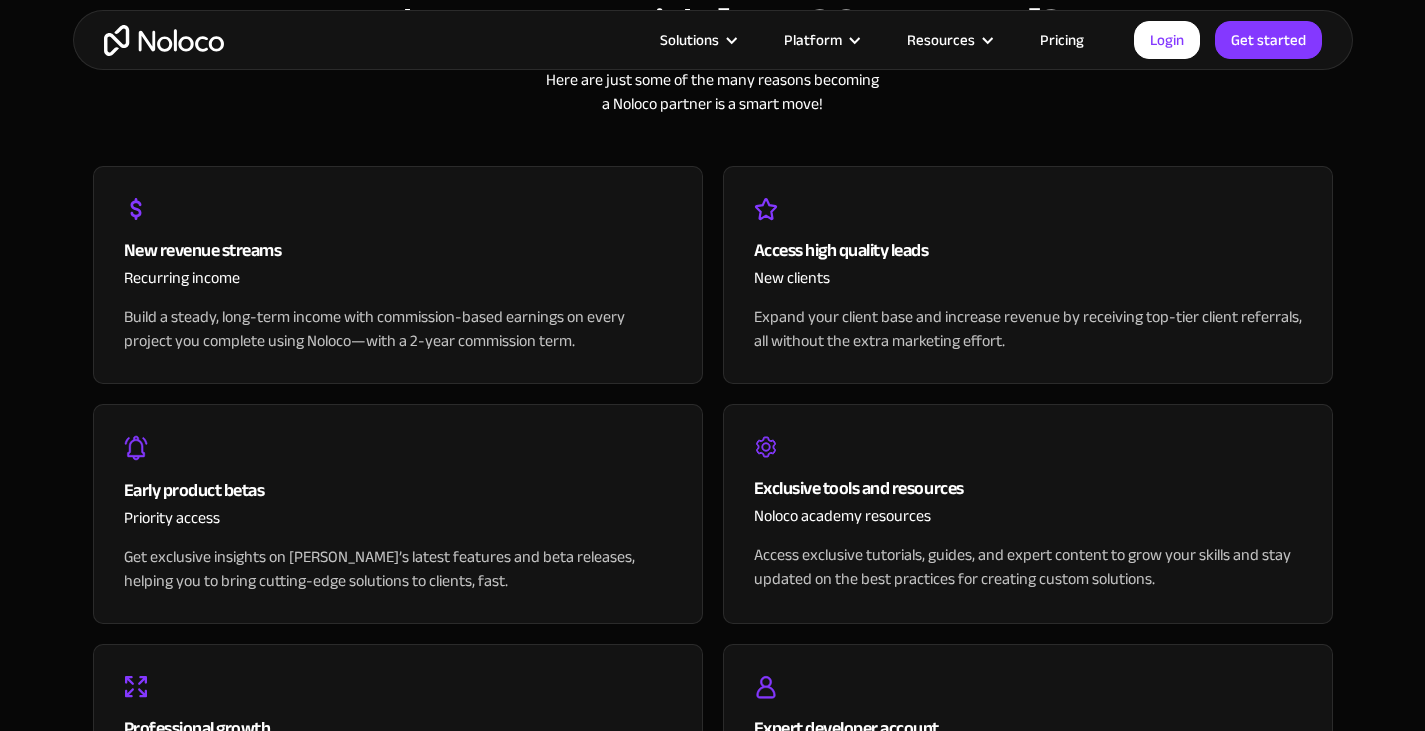 scroll, scrollTop: 2000, scrollLeft: 0, axis: vertical 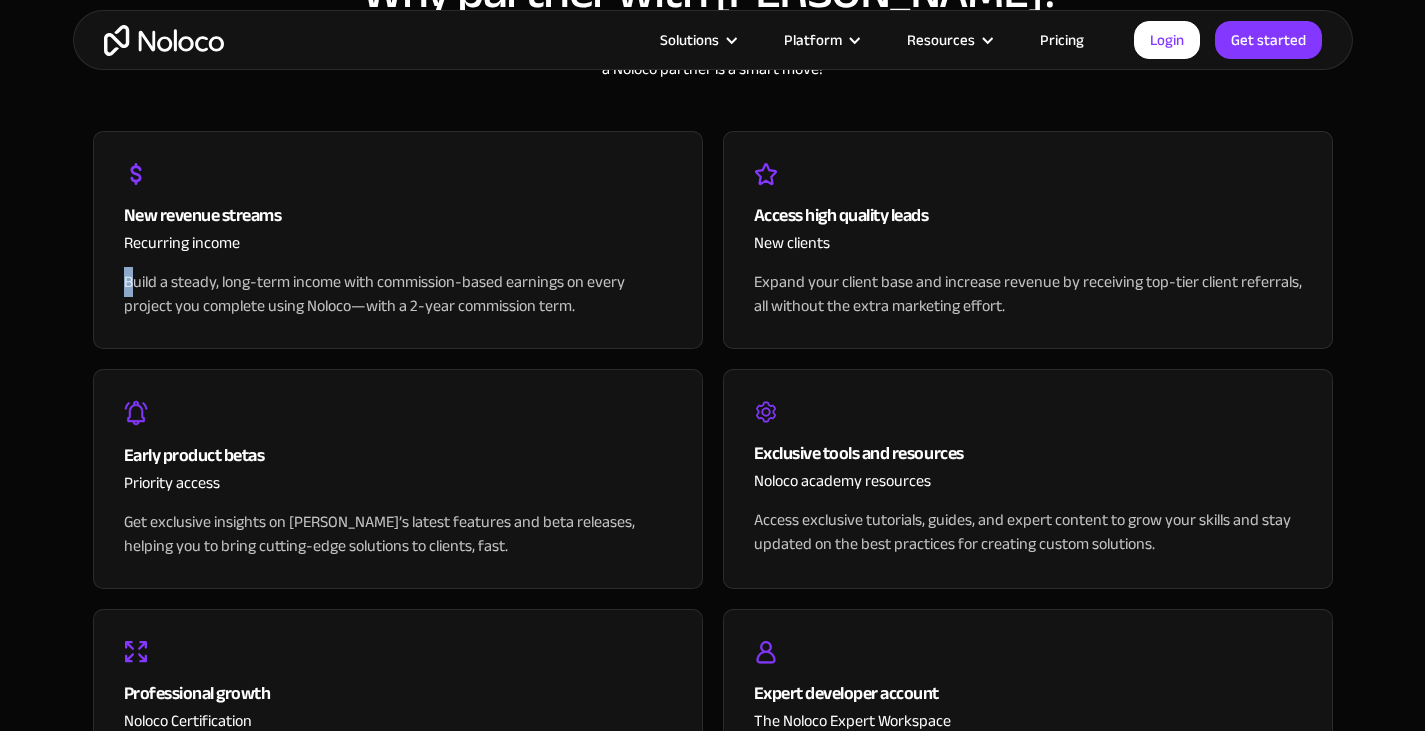 drag, startPoint x: 127, startPoint y: 357, endPoint x: 188, endPoint y: 353, distance: 61.13101 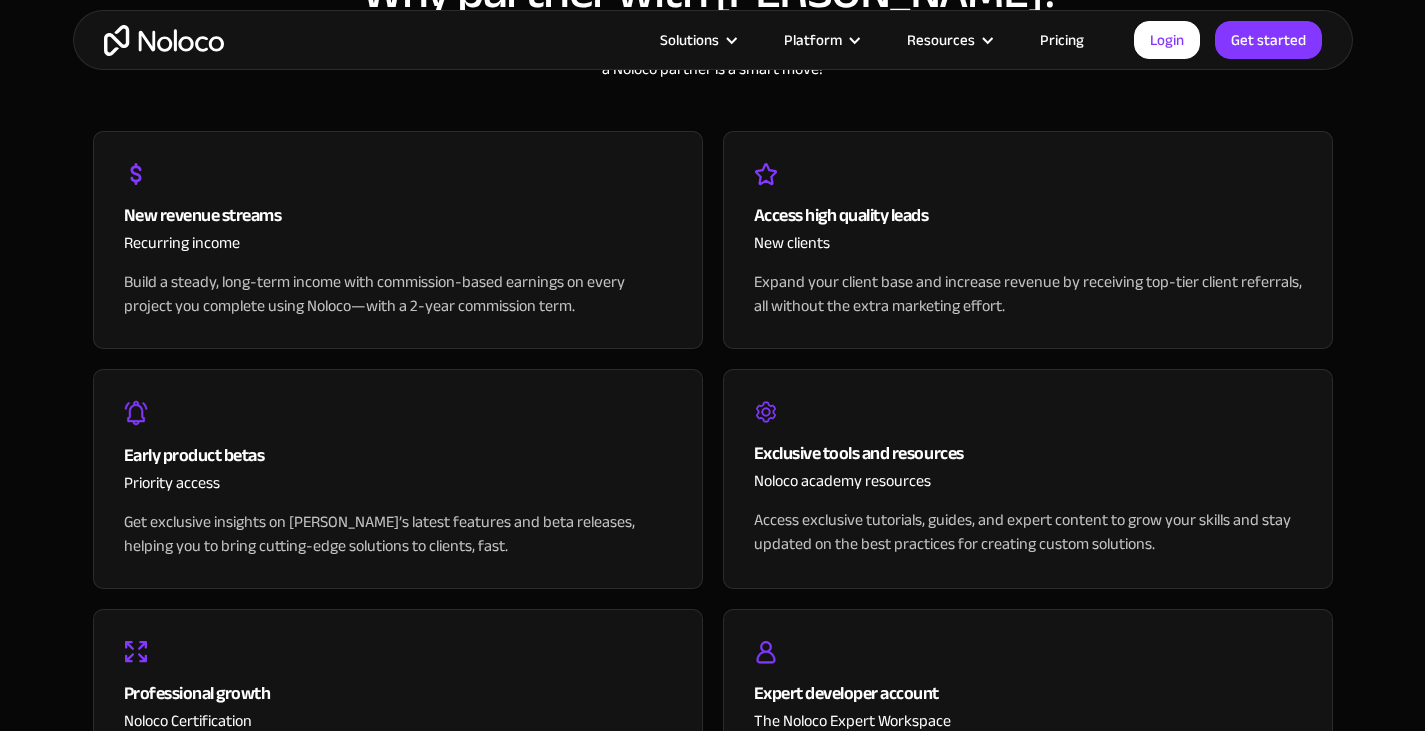 click on "Build a steady, long-term income with commission-based earnings on every project you complete using Noloco—with a 2-year commission term." at bounding box center (398, 294) 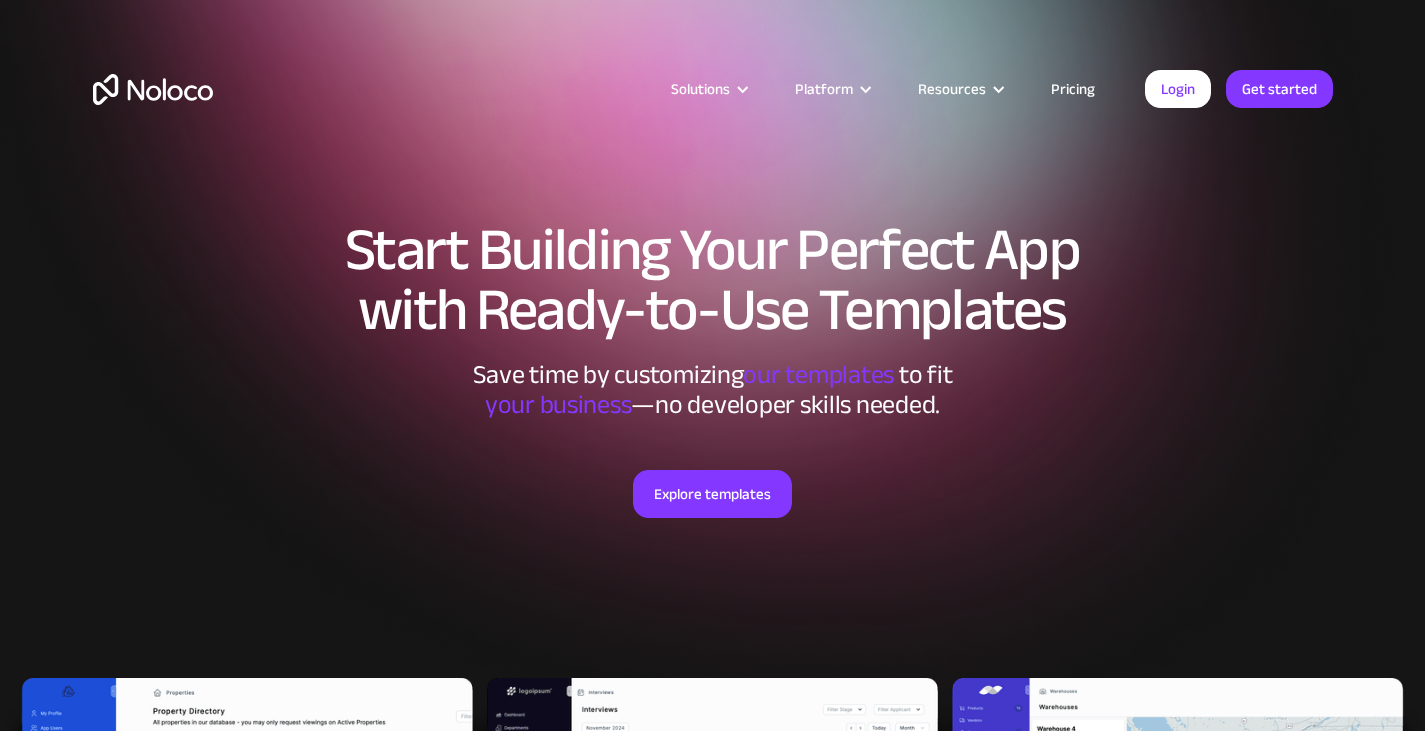 scroll, scrollTop: 0, scrollLeft: 0, axis: both 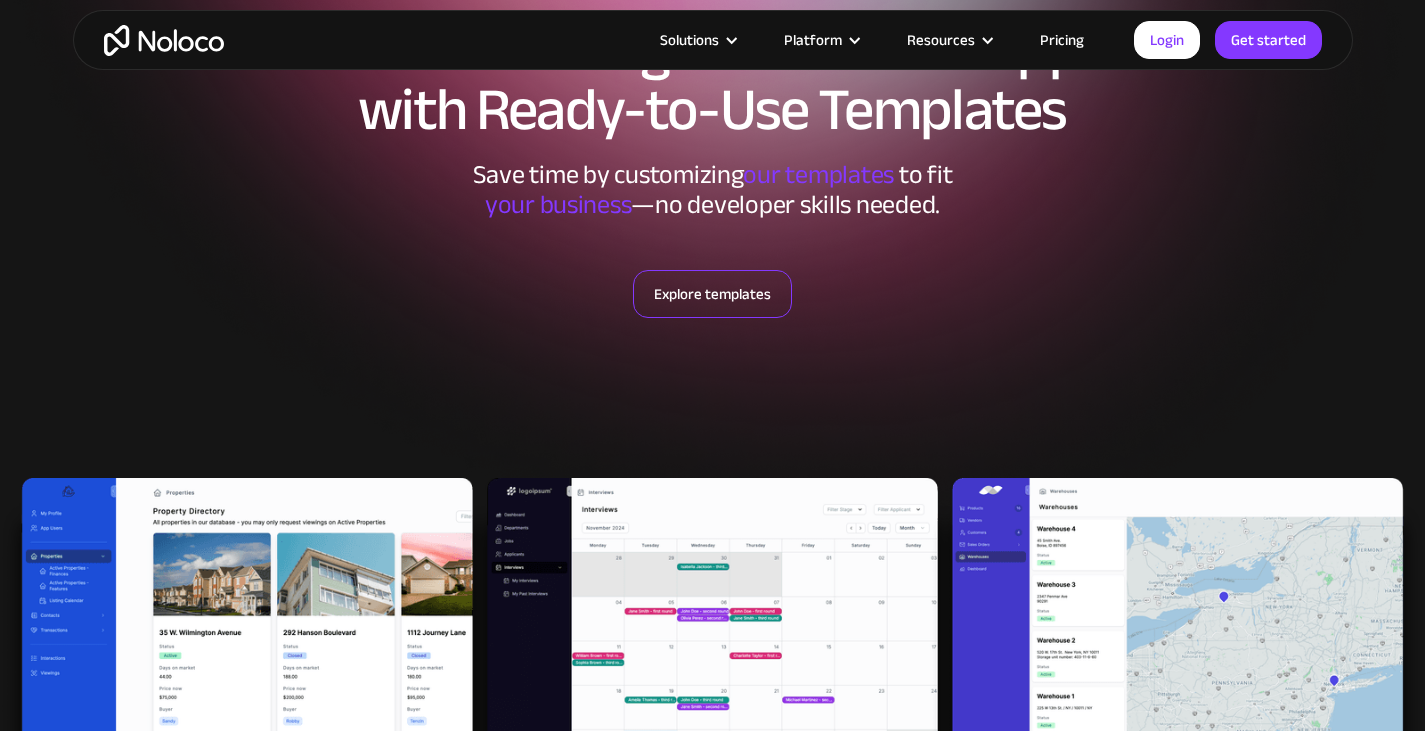 click on "Explore templates" at bounding box center (712, 294) 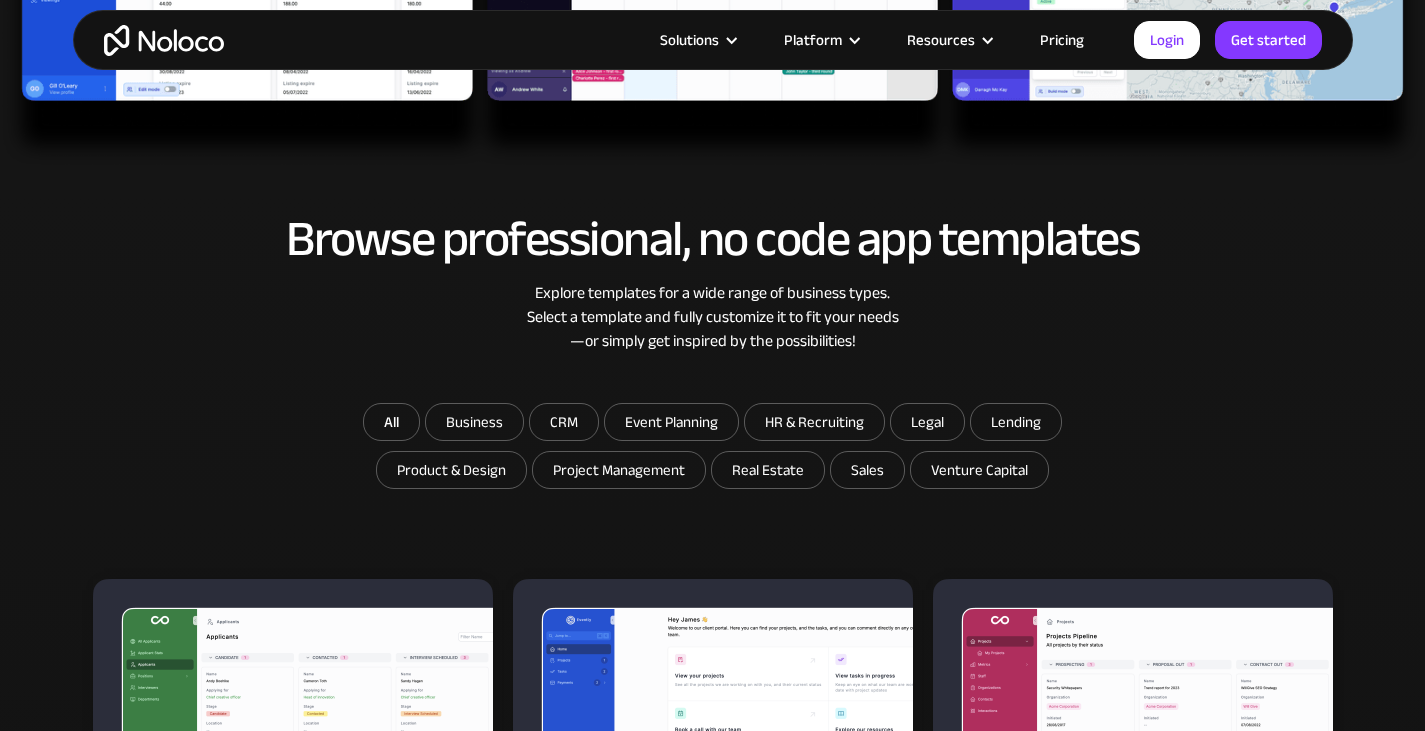 scroll, scrollTop: 965, scrollLeft: 0, axis: vertical 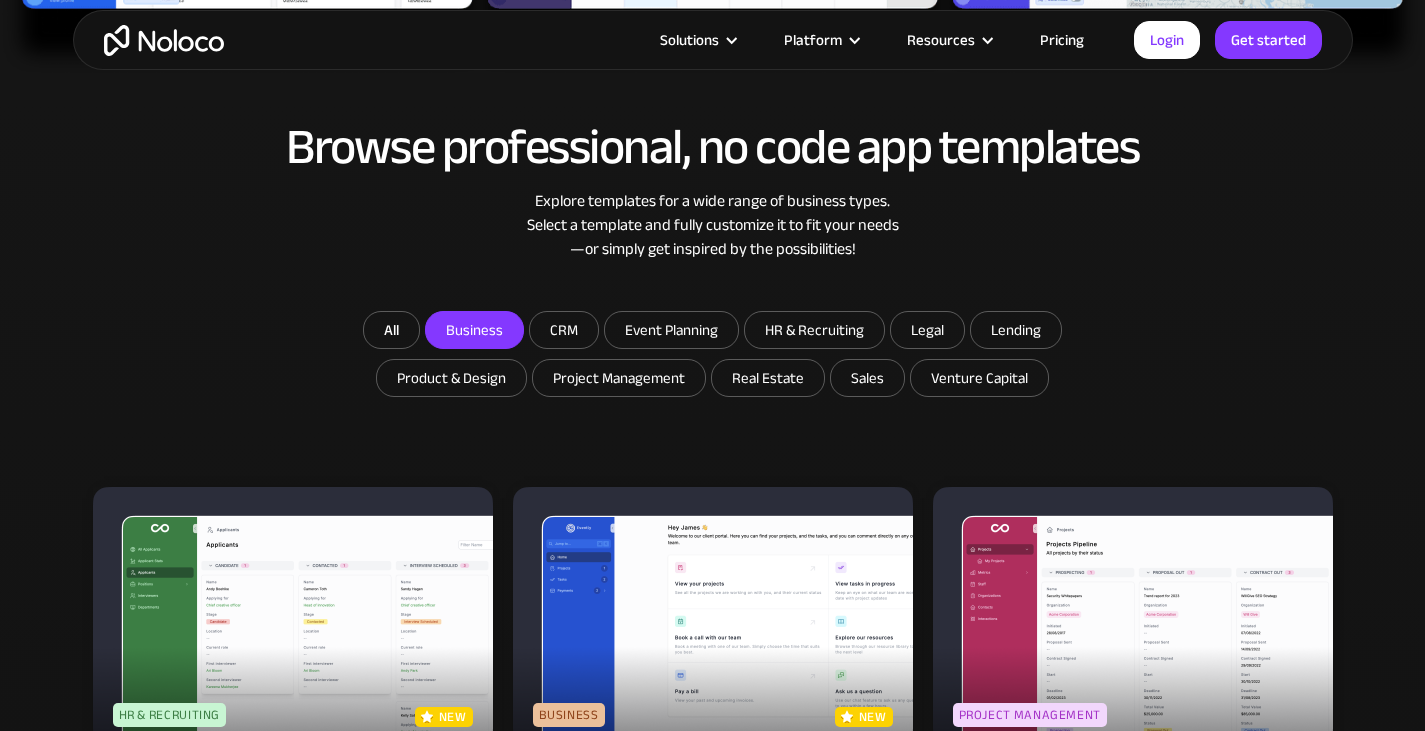 click on "Business" at bounding box center (474, 330) 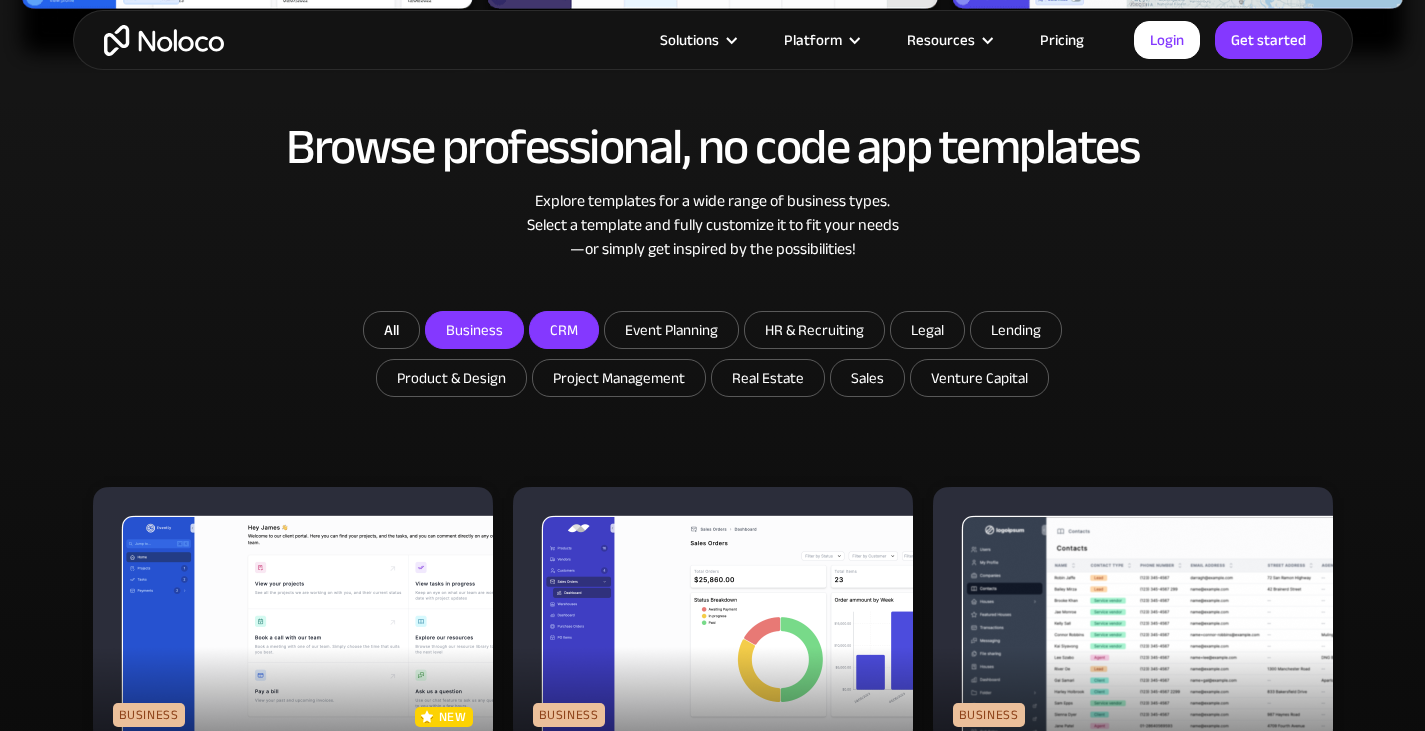 click on "CRM" at bounding box center [474, 330] 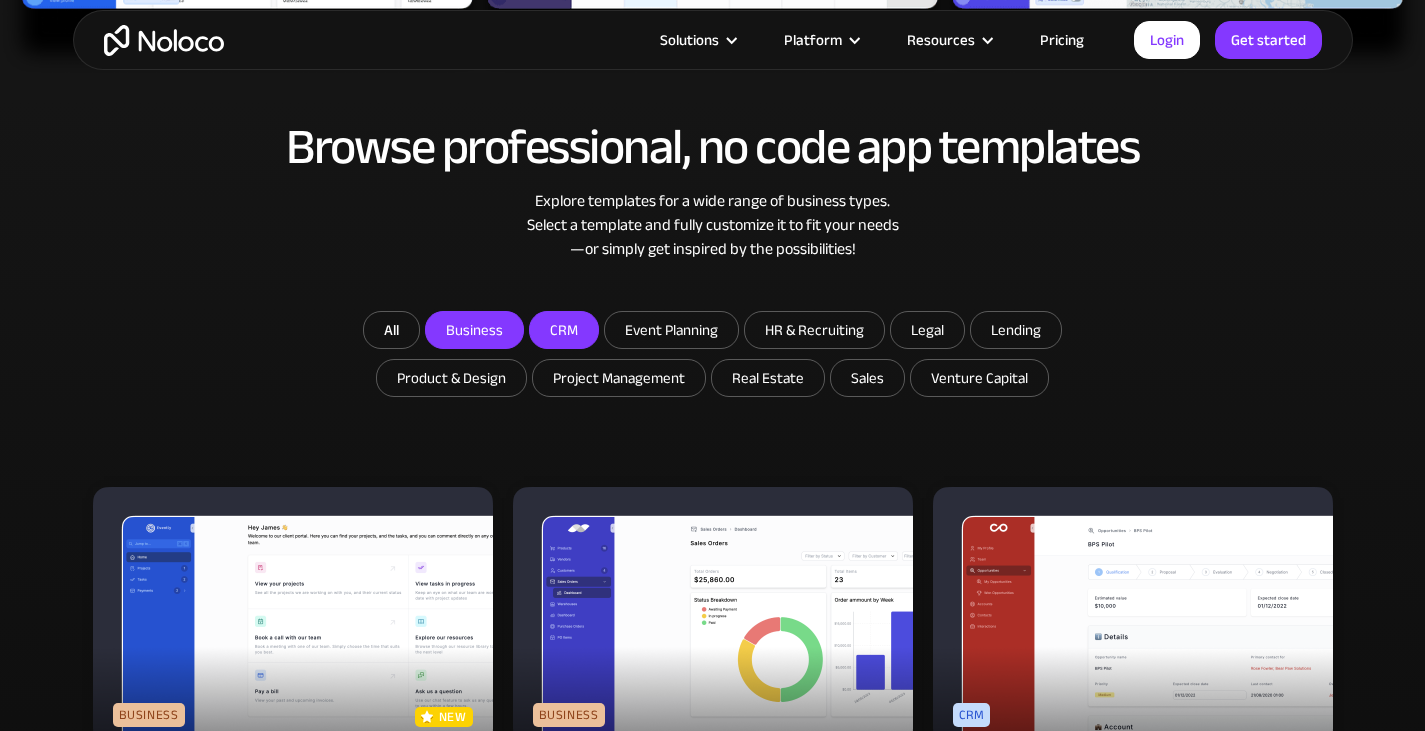 scroll, scrollTop: 1165, scrollLeft: 0, axis: vertical 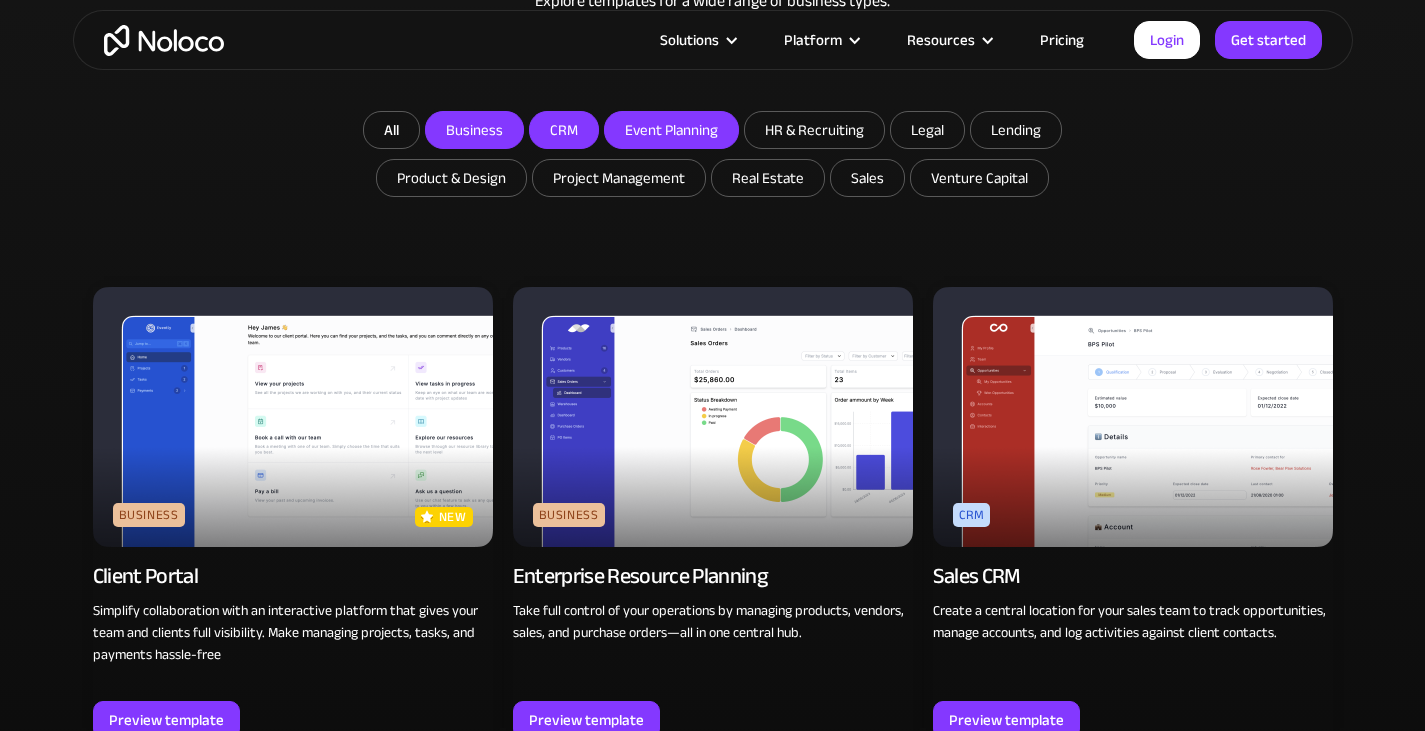 click on "Event Planning" at bounding box center (474, 130) 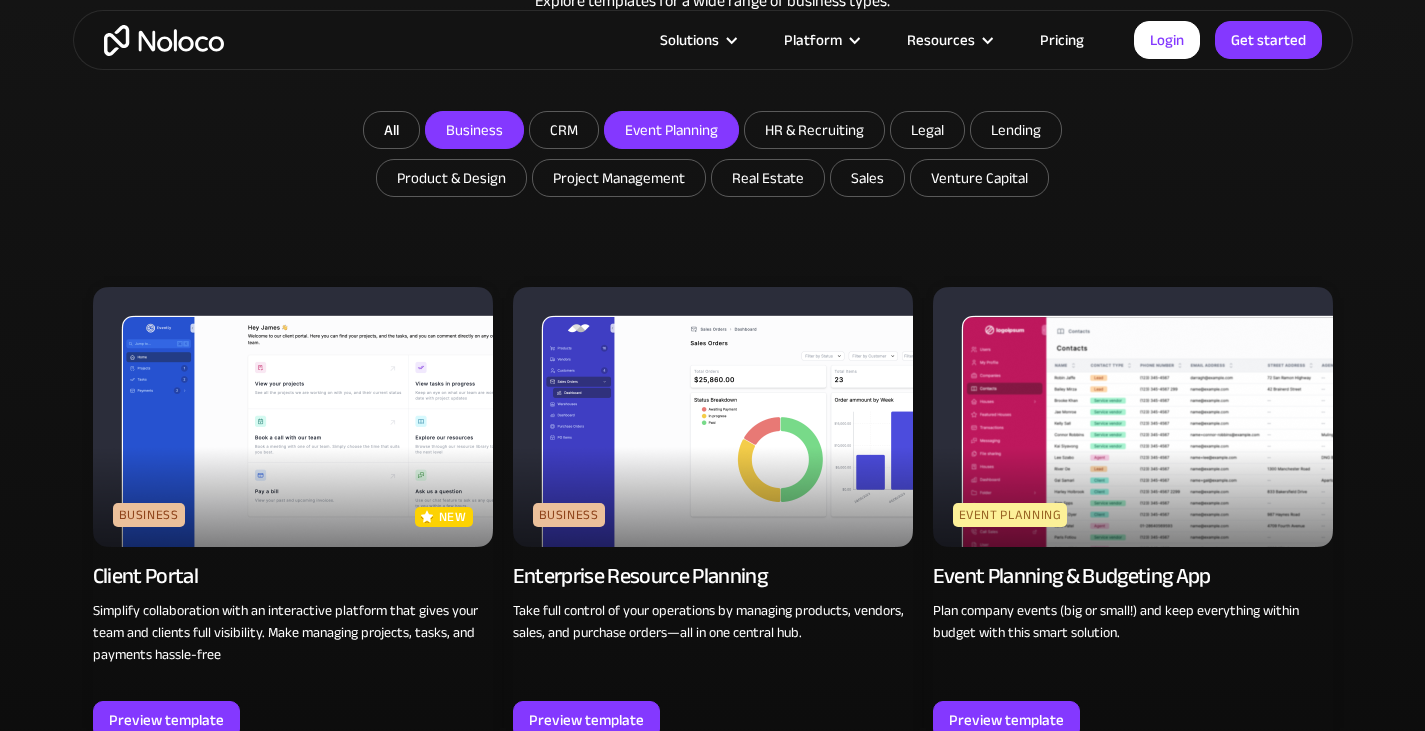 click on "Business" at bounding box center [474, 130] 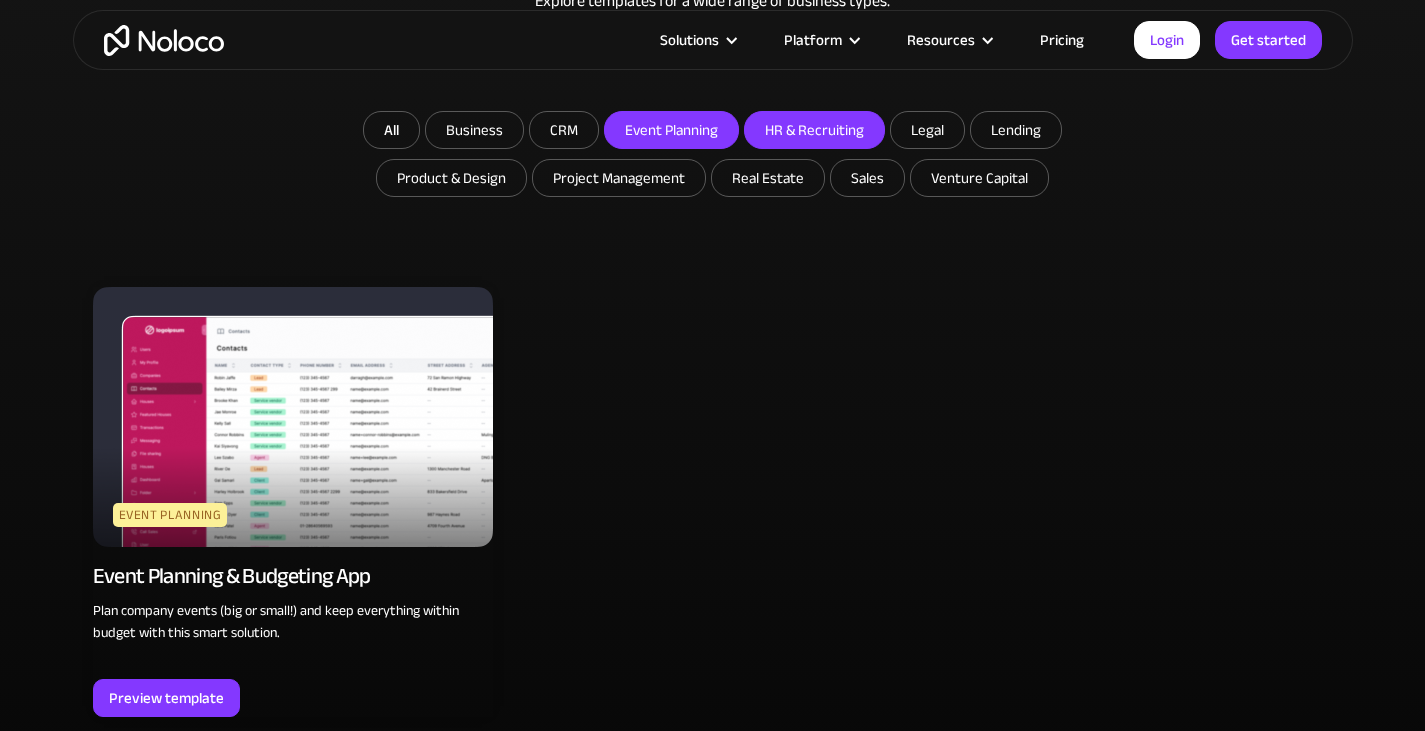 click on "HR & Recruiting" at bounding box center [474, 130] 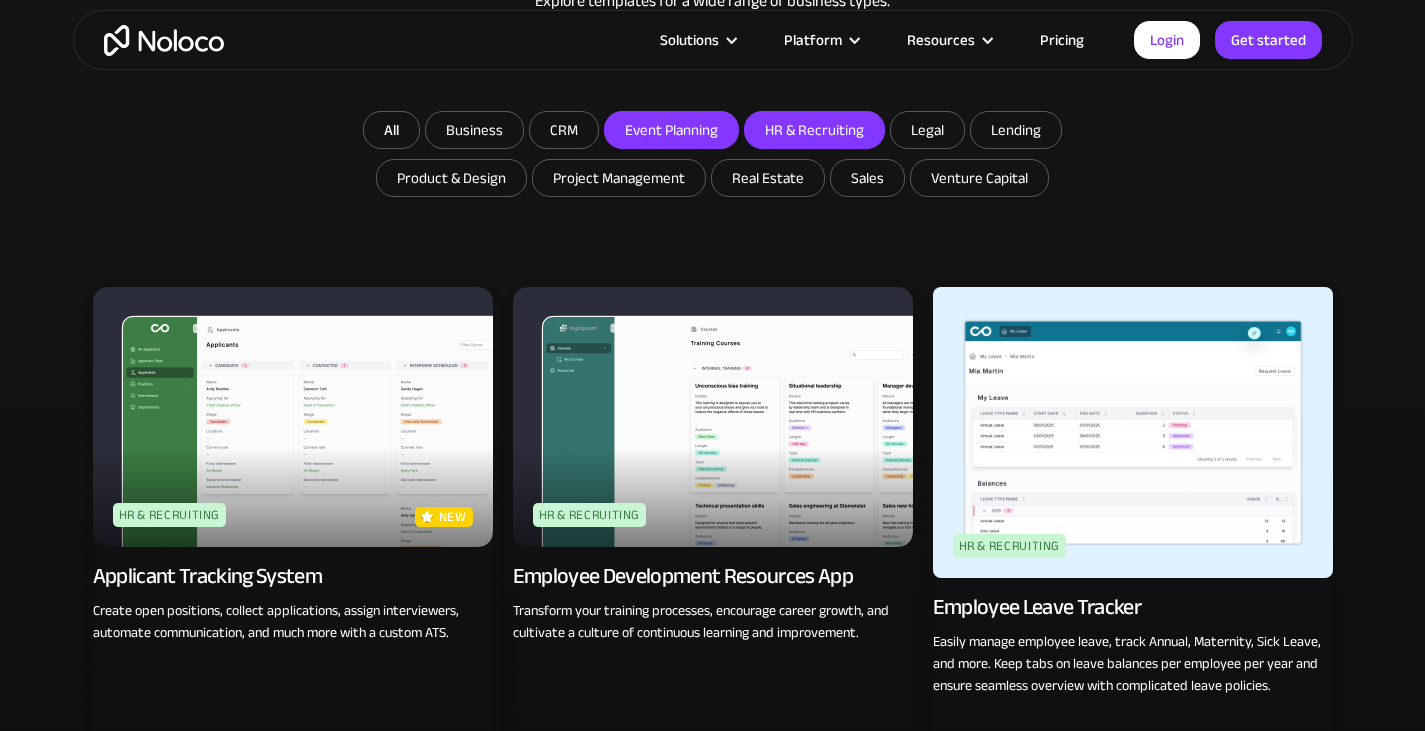 click on "Event Planning" at bounding box center (671, 130) 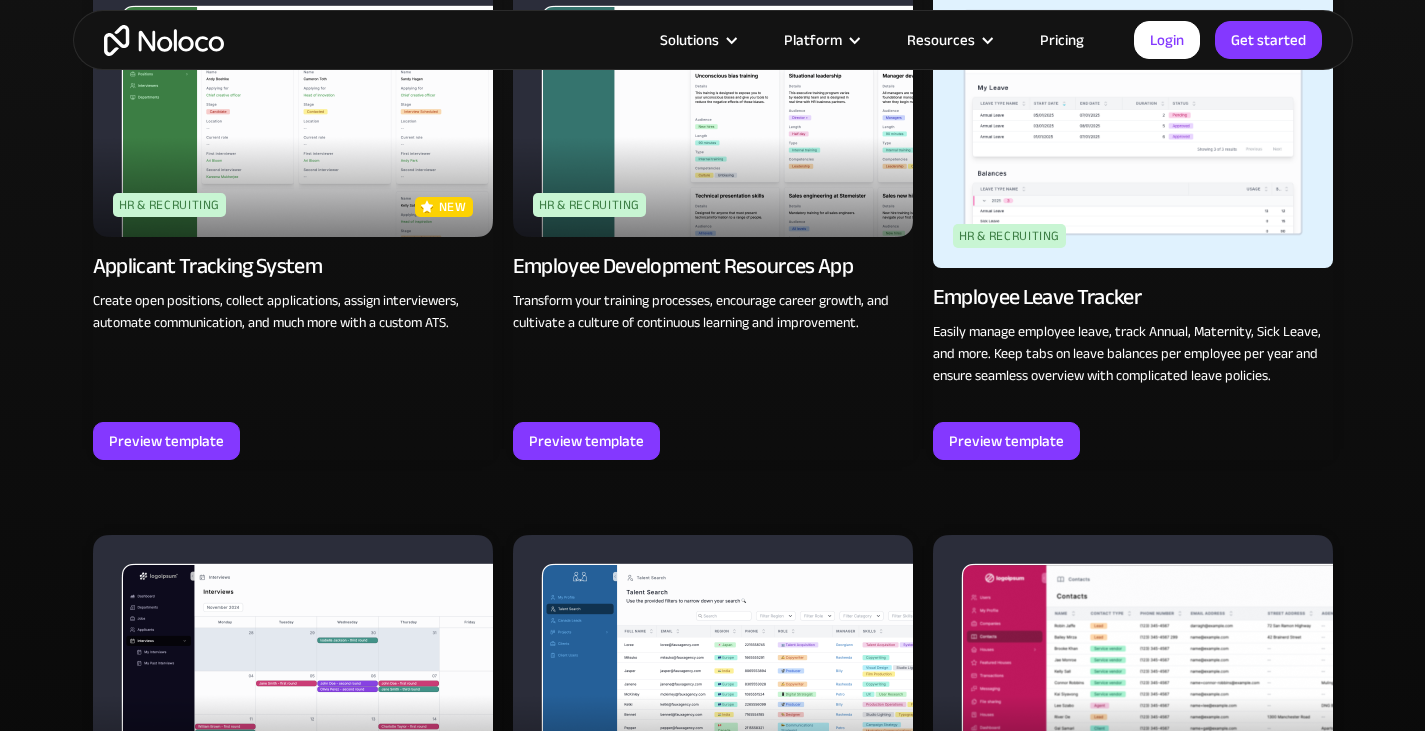 scroll, scrollTop: 1365, scrollLeft: 0, axis: vertical 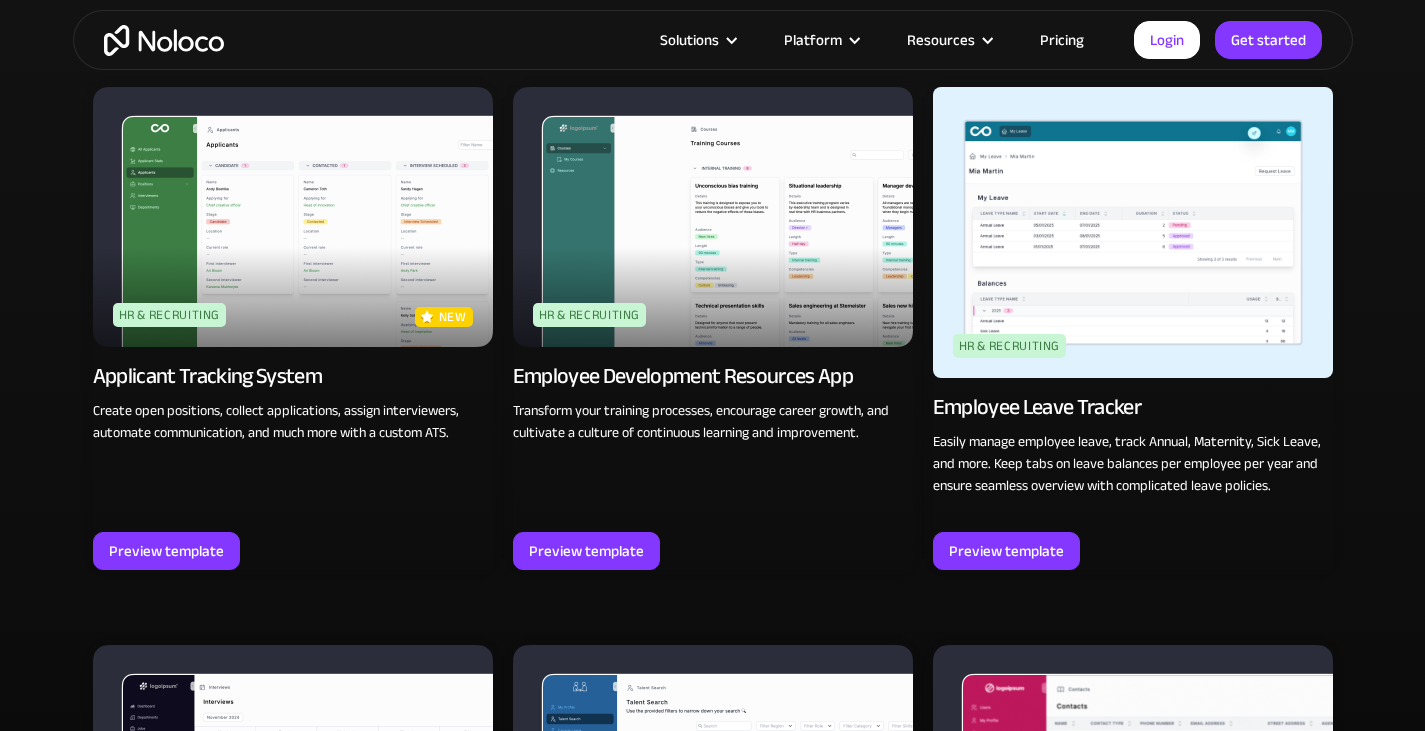 click at bounding box center [1133, 232] 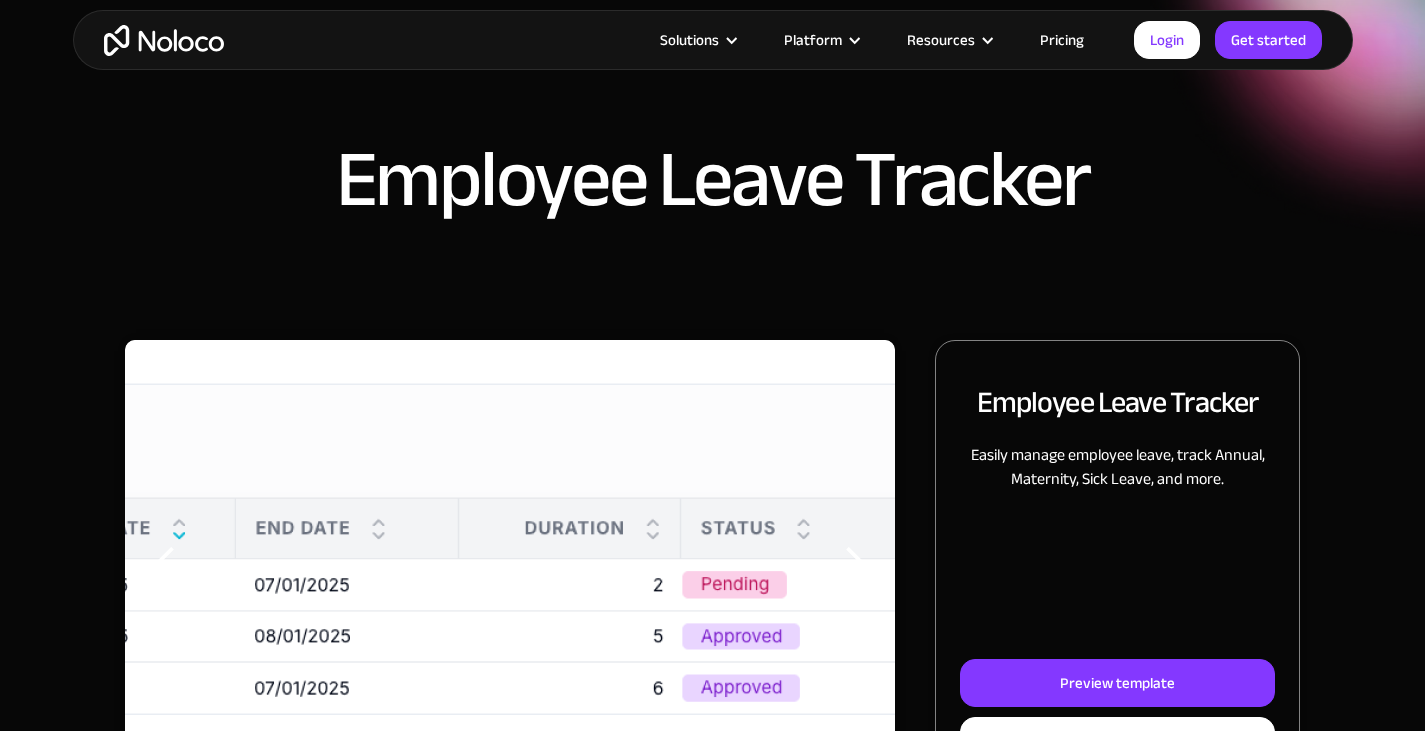 scroll, scrollTop: 200, scrollLeft: 0, axis: vertical 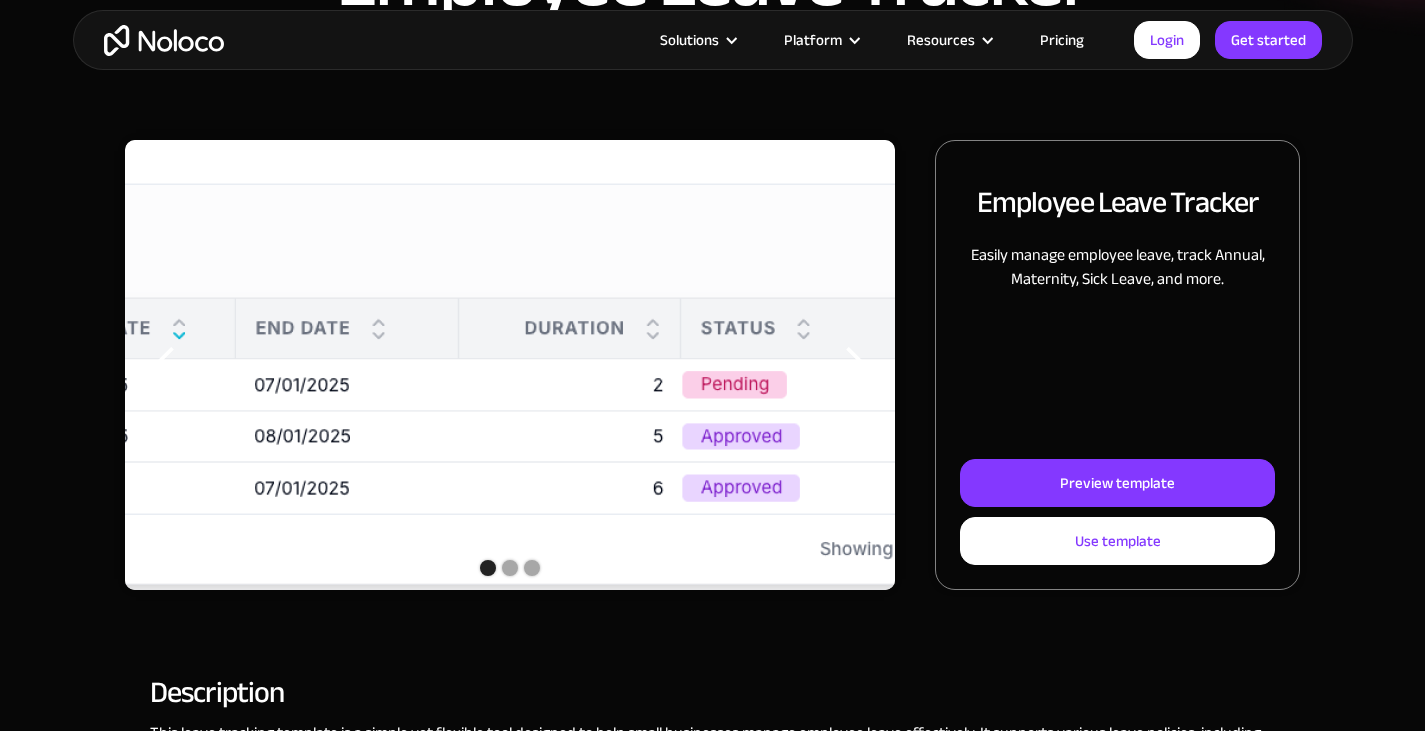 click at bounding box center [510, 568] 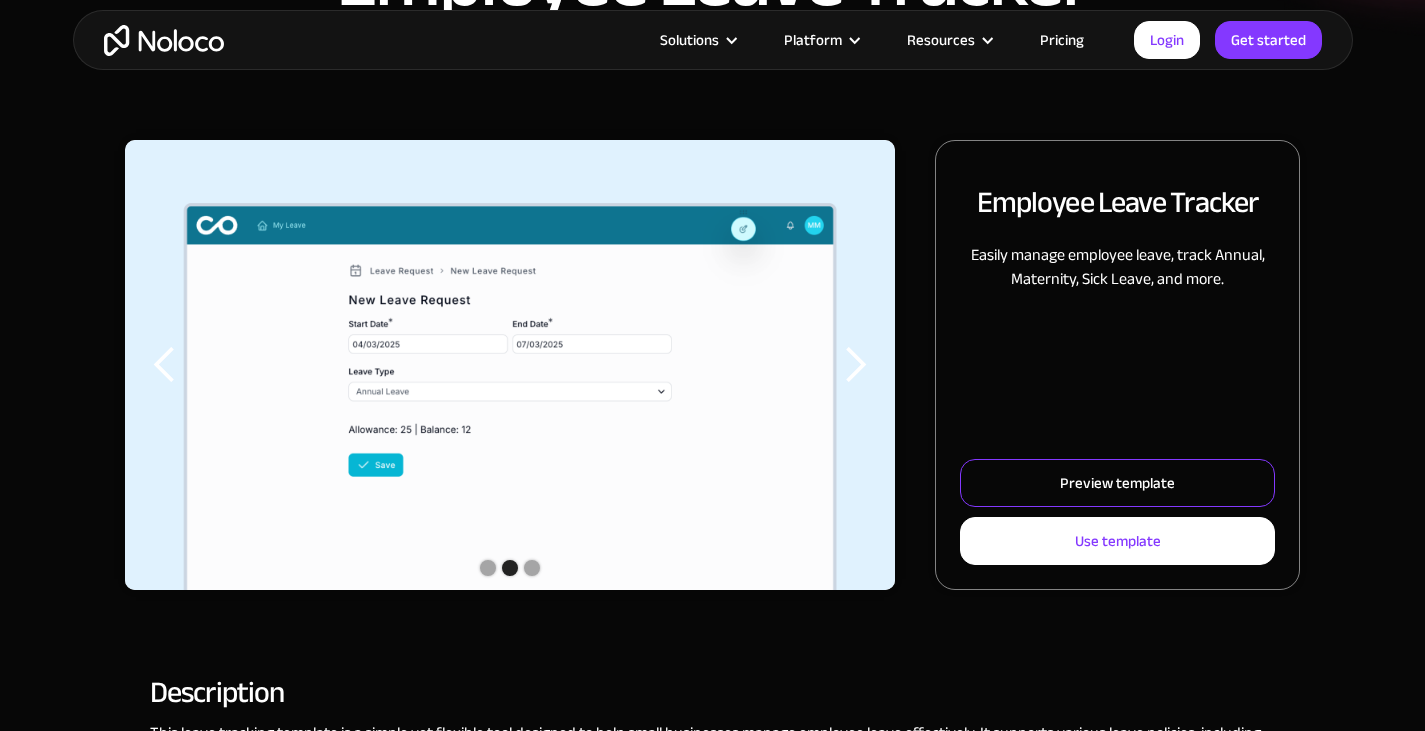 click on "Preview template" at bounding box center [1117, 483] 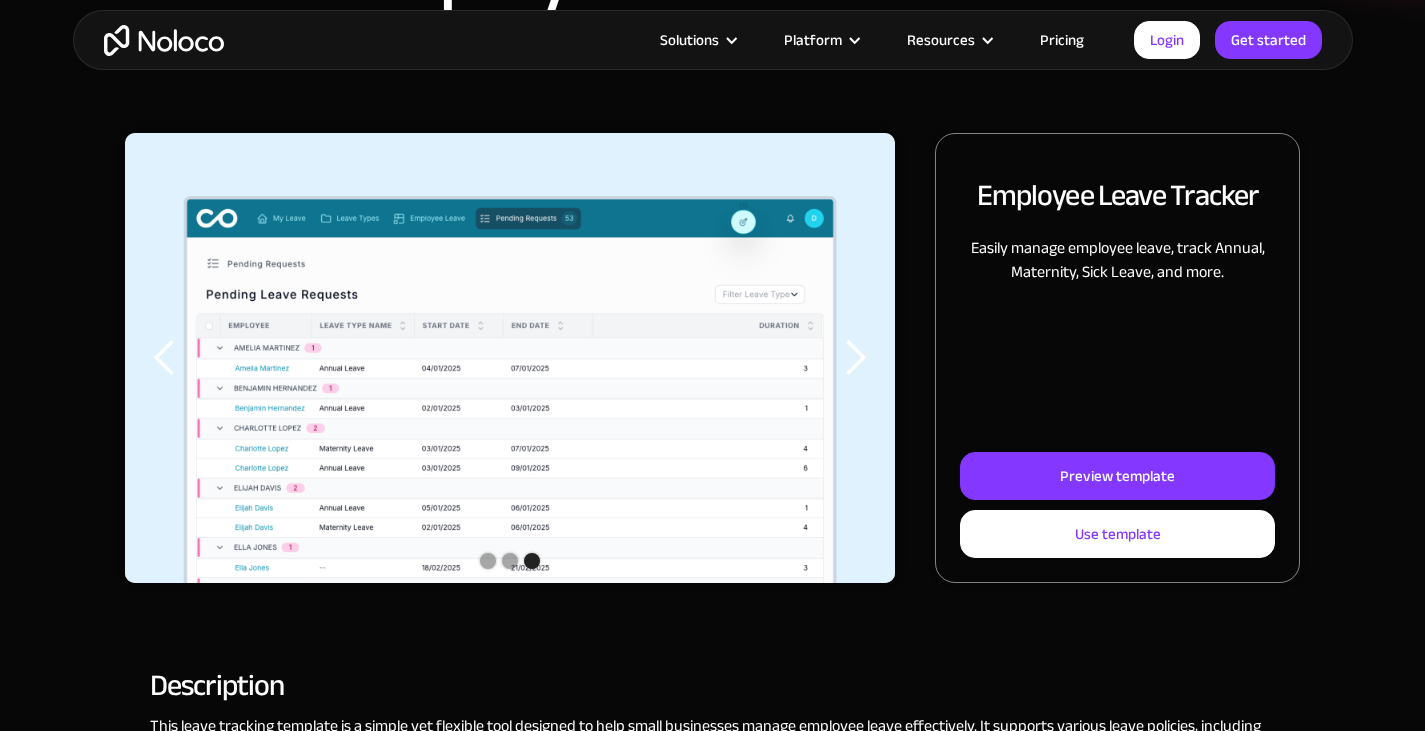 scroll, scrollTop: 700, scrollLeft: 0, axis: vertical 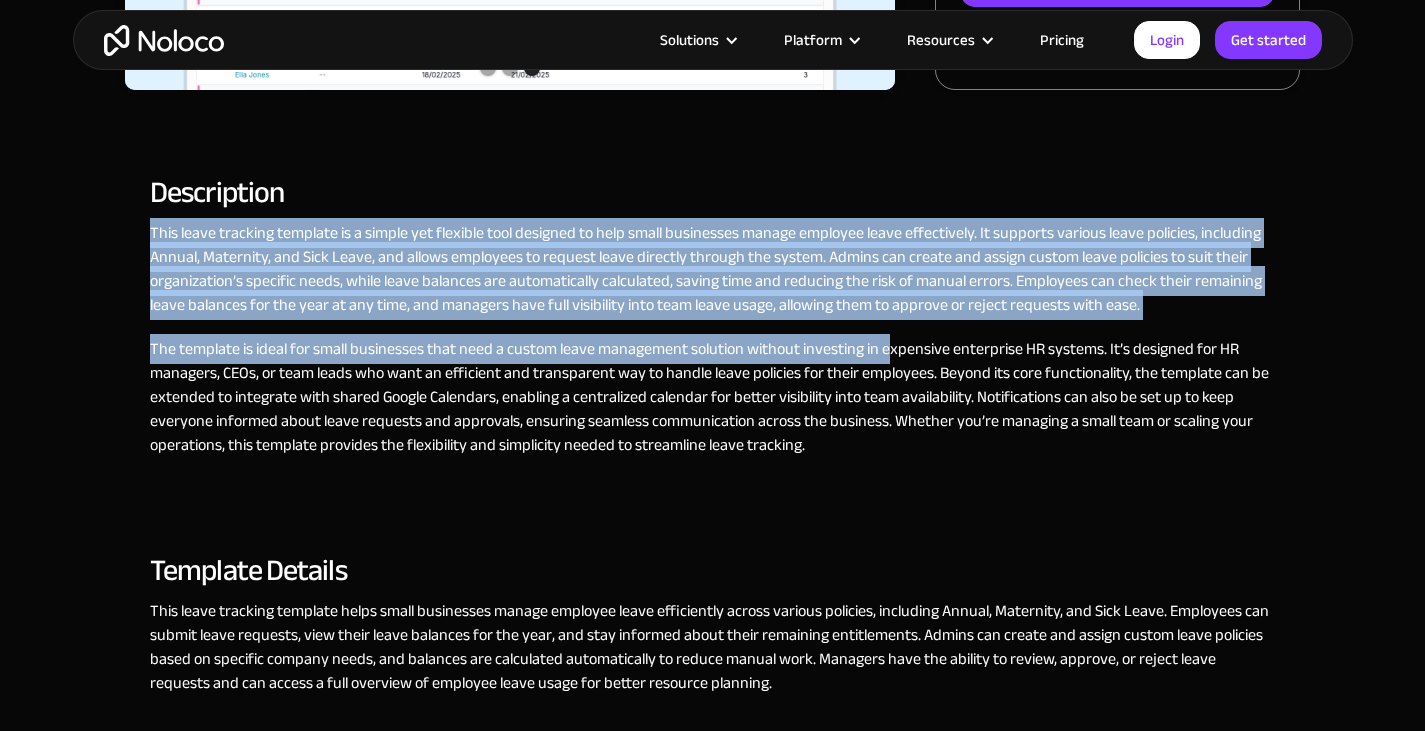 drag, startPoint x: 136, startPoint y: 236, endPoint x: 889, endPoint y: 320, distance: 757.6708 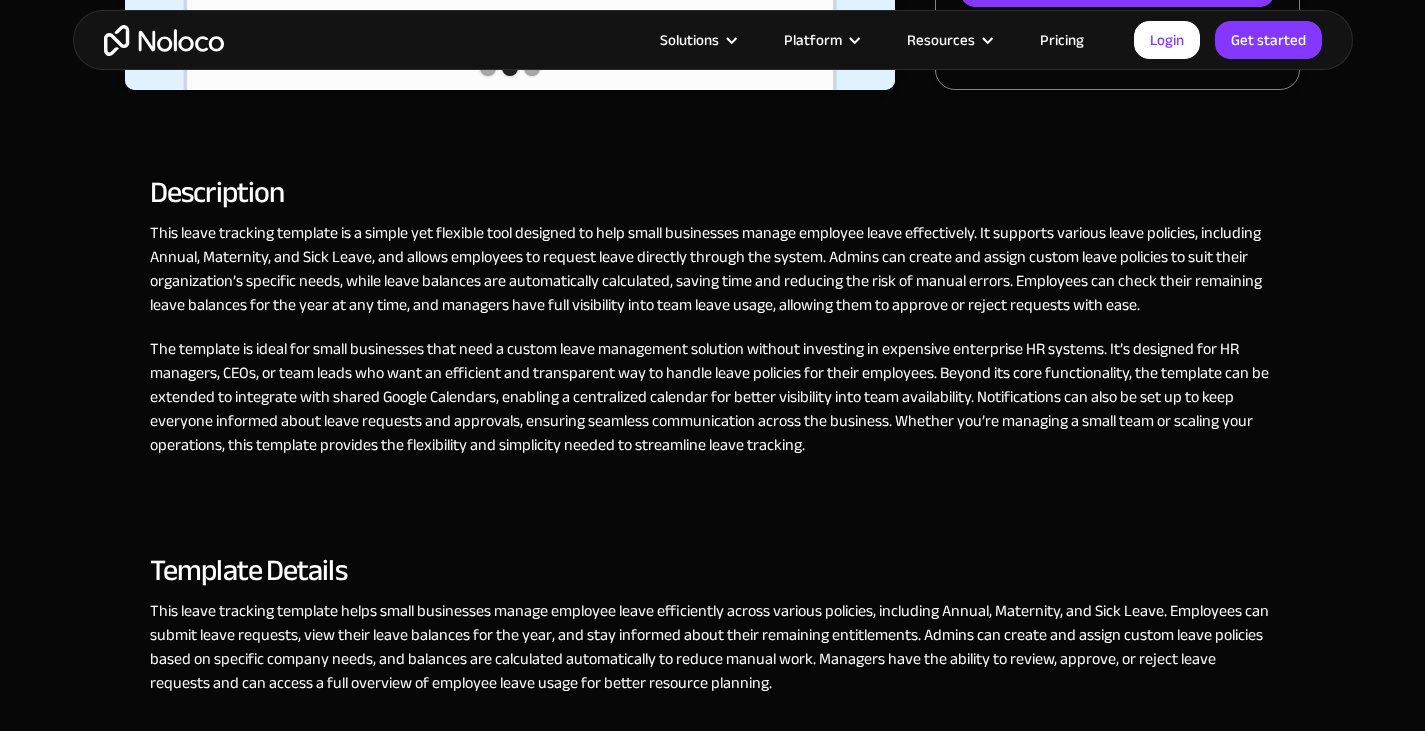 click on "The template is ideal for small businesses that need a custom leave management solution without investing in expensive enterprise HR systems. It’s designed for HR managers, CEOs, or team leads who want an efficient and transparent way to handle leave policies for their employees. Beyond its core functionality, the template can be extended to integrate with shared Google Calendars, enabling a centralized calendar for better visibility into team availability. Notifications can also be set up to keep everyone informed about leave requests and approvals, ensuring seamless communication across the business. Whether you’re managing a small team or scaling your operations, this template provides the flexibility and simplicity needed to streamline leave tracking." at bounding box center [712, 397] 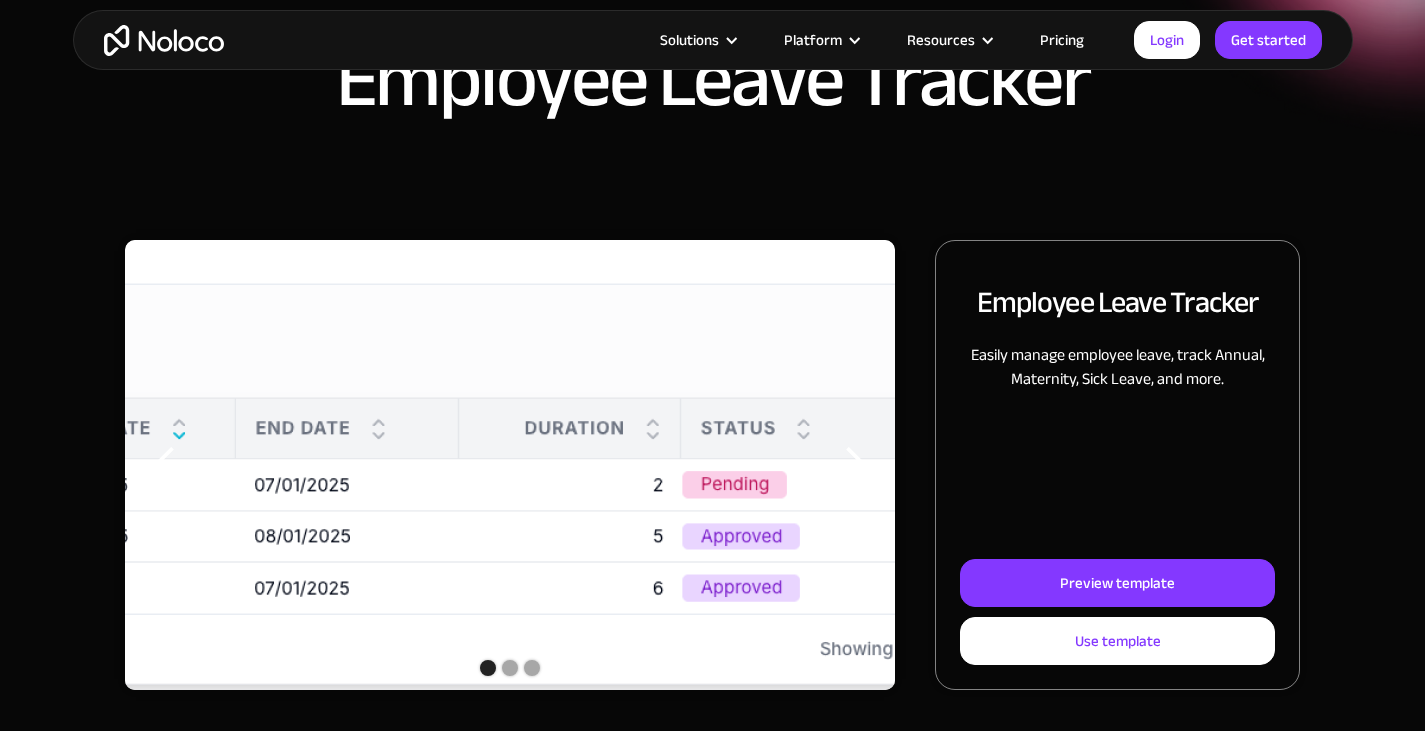 scroll, scrollTop: 0, scrollLeft: 0, axis: both 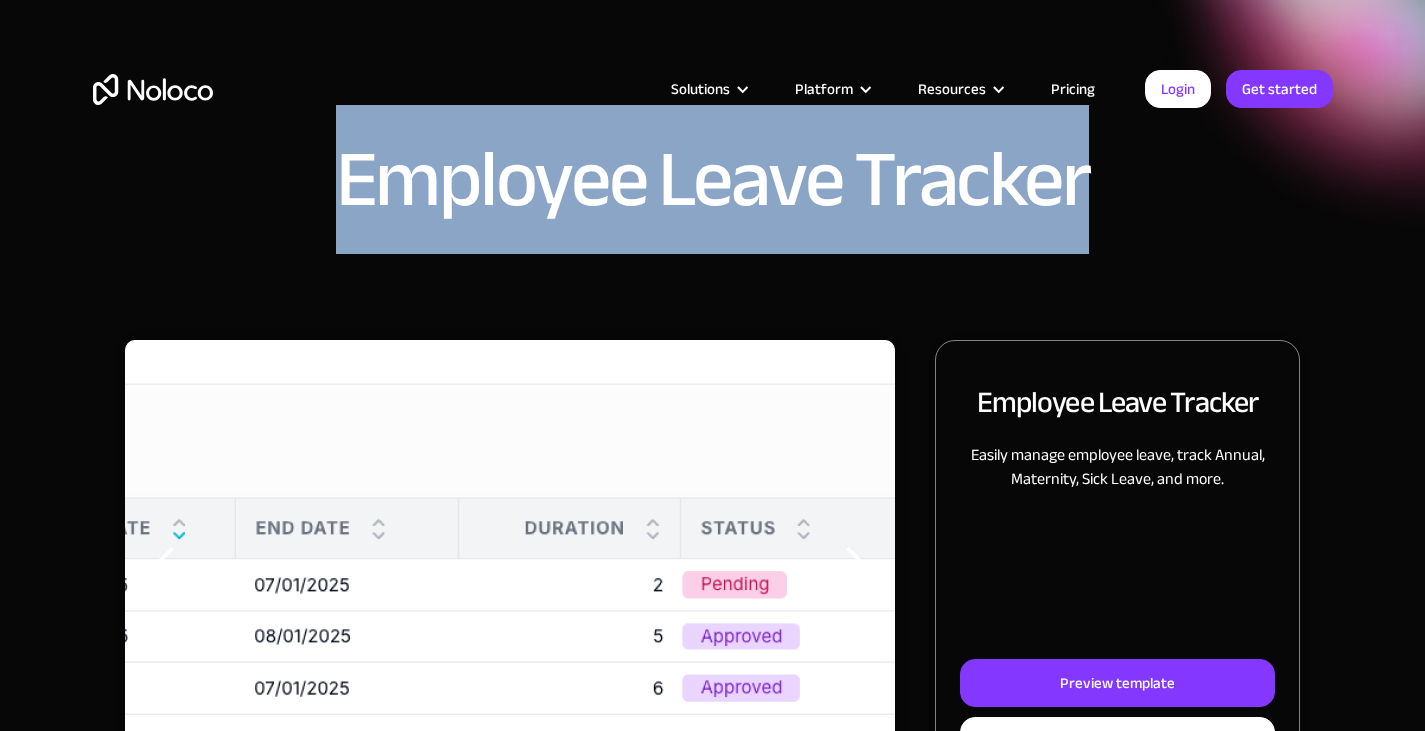 drag, startPoint x: 338, startPoint y: 188, endPoint x: 1118, endPoint y: 235, distance: 781.41473 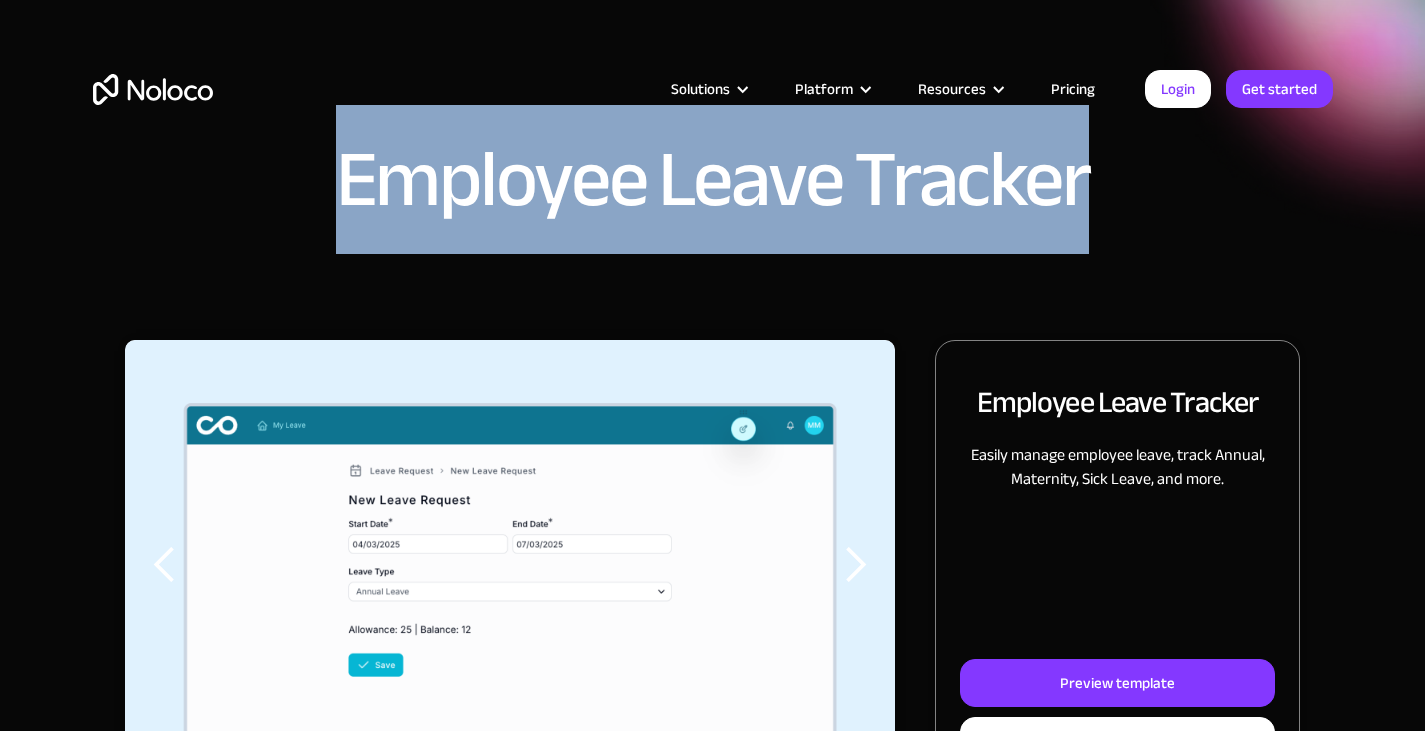 drag, startPoint x: 329, startPoint y: 211, endPoint x: 1154, endPoint y: 199, distance: 825.0873 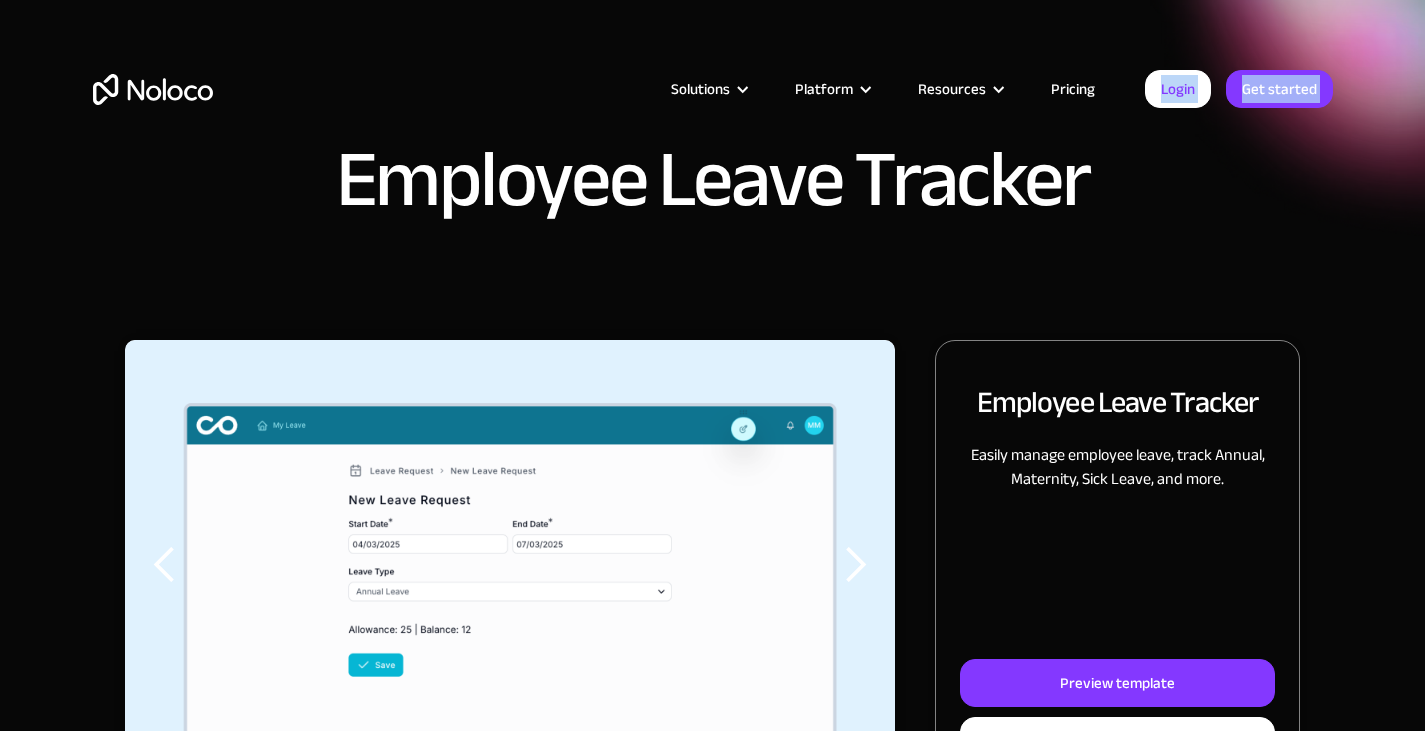 drag, startPoint x: 1148, startPoint y: 174, endPoint x: 280, endPoint y: 189, distance: 868.1296 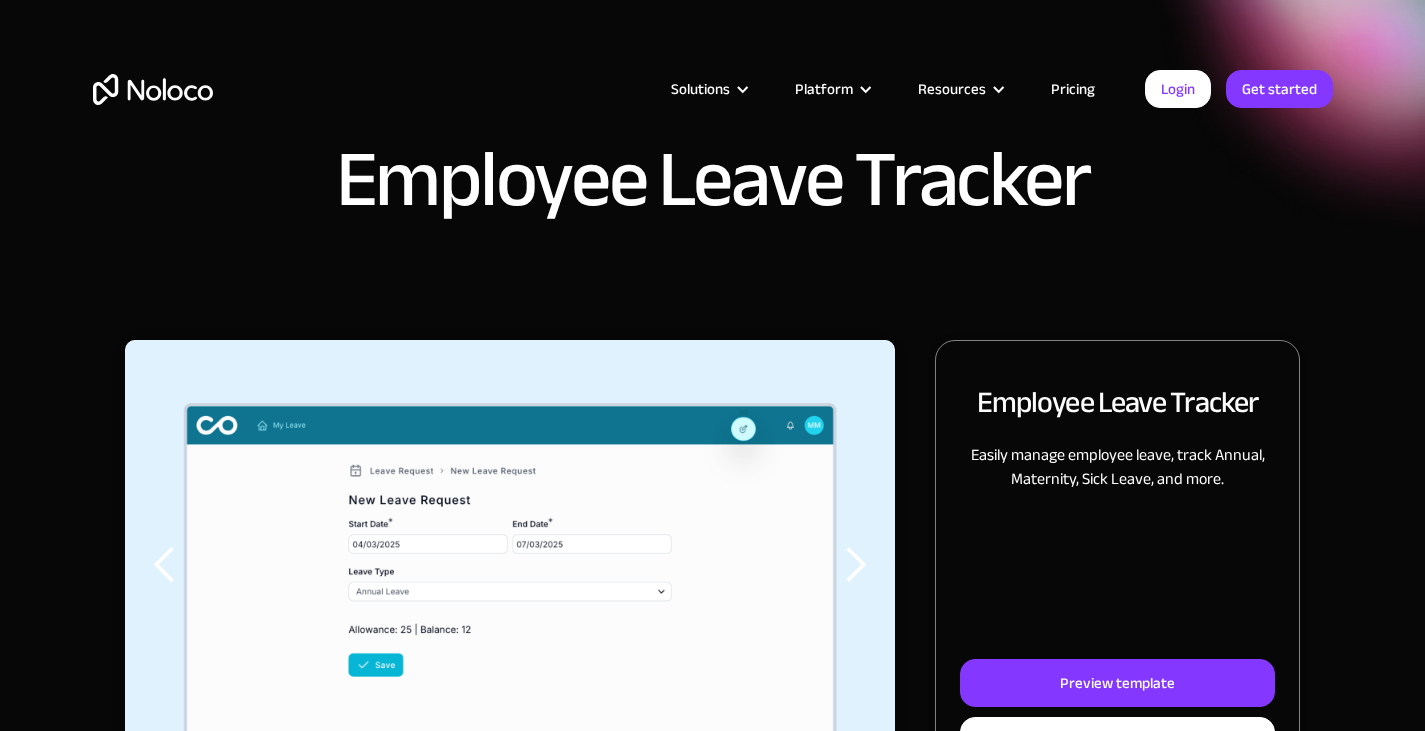 drag, startPoint x: 340, startPoint y: 179, endPoint x: 1018, endPoint y: 184, distance: 678.01843 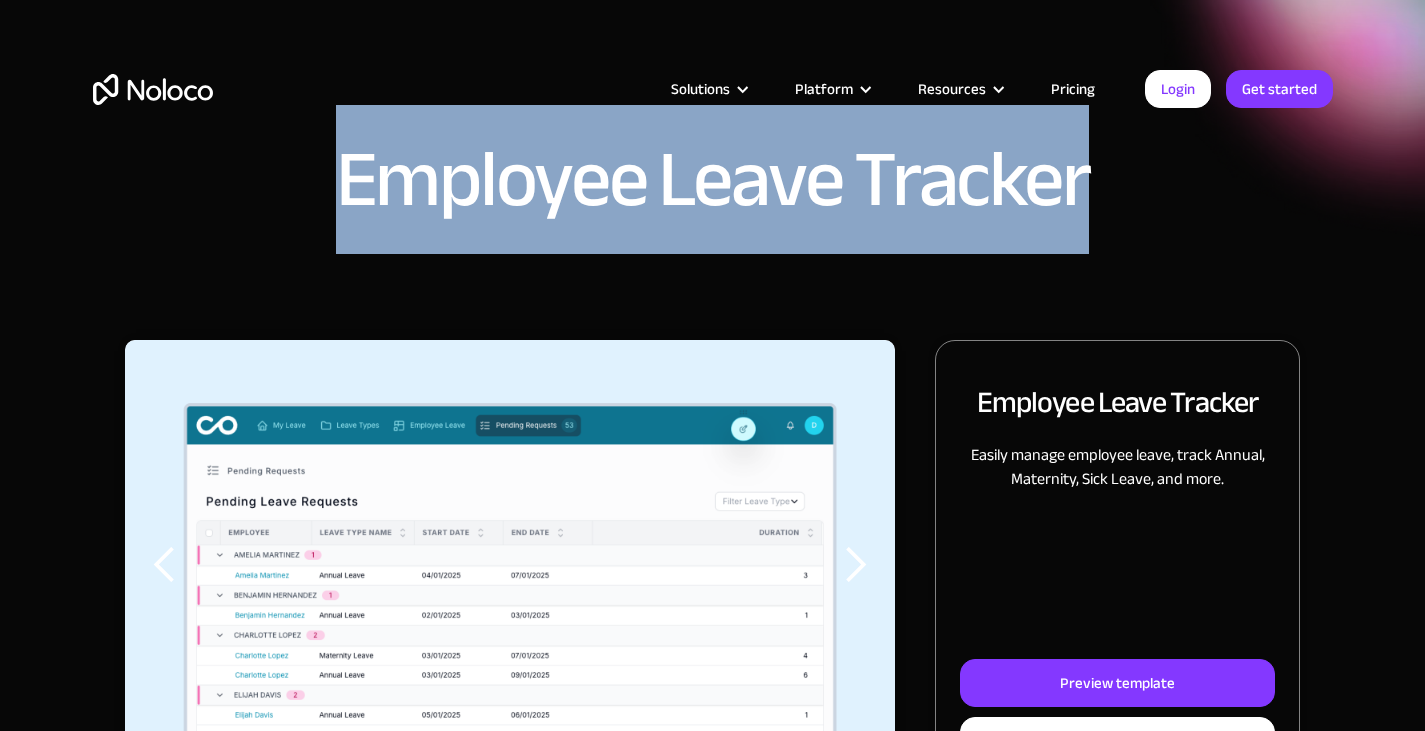 drag, startPoint x: 336, startPoint y: 207, endPoint x: 1101, endPoint y: 224, distance: 765.18884 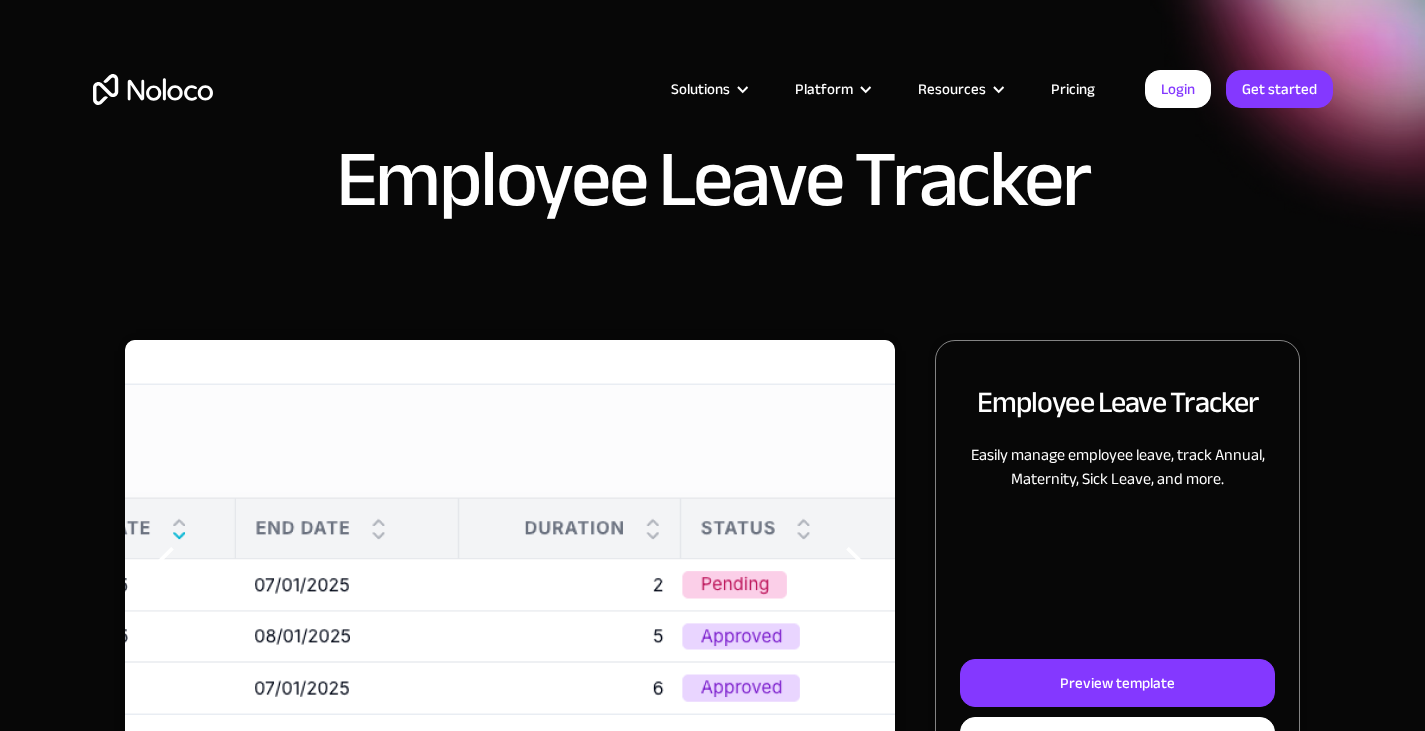 drag, startPoint x: 1089, startPoint y: 180, endPoint x: 528, endPoint y: 184, distance: 561.0143 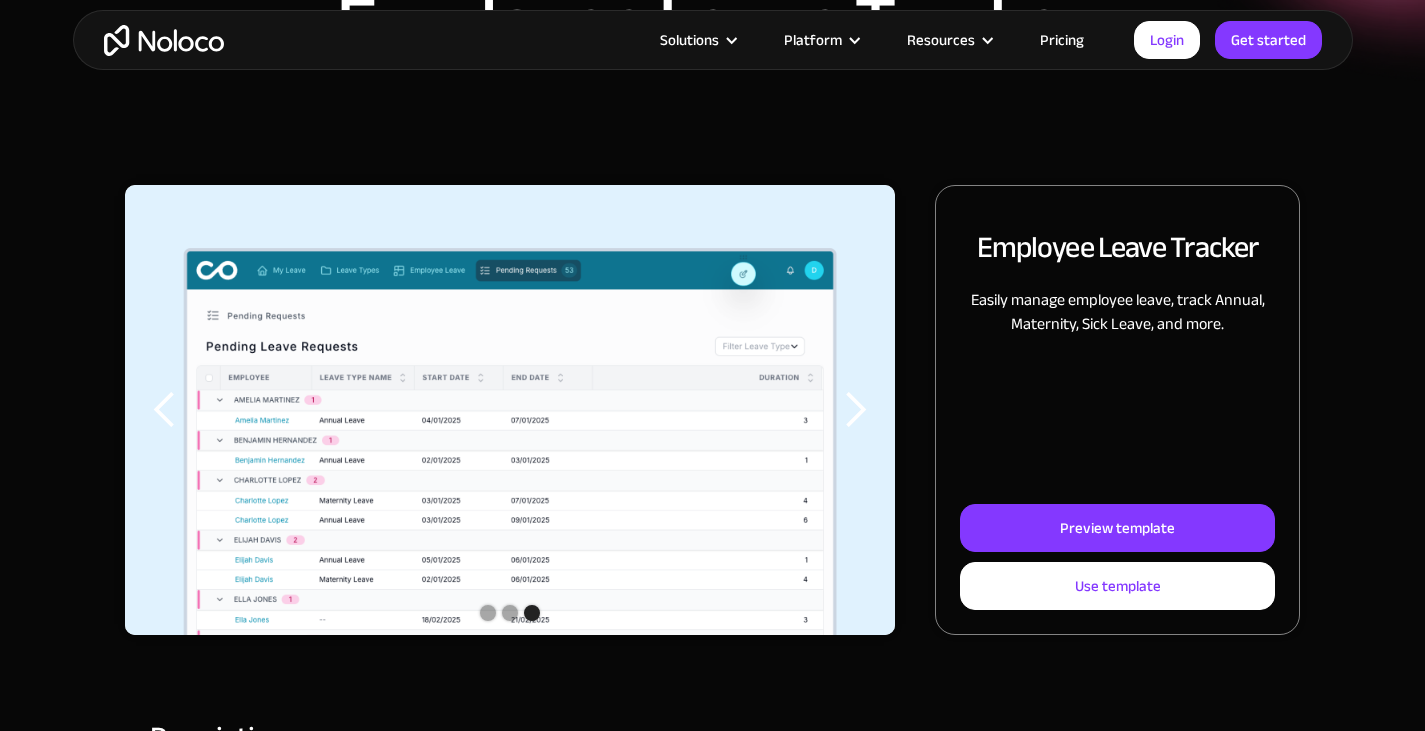 scroll, scrollTop: 0, scrollLeft: 0, axis: both 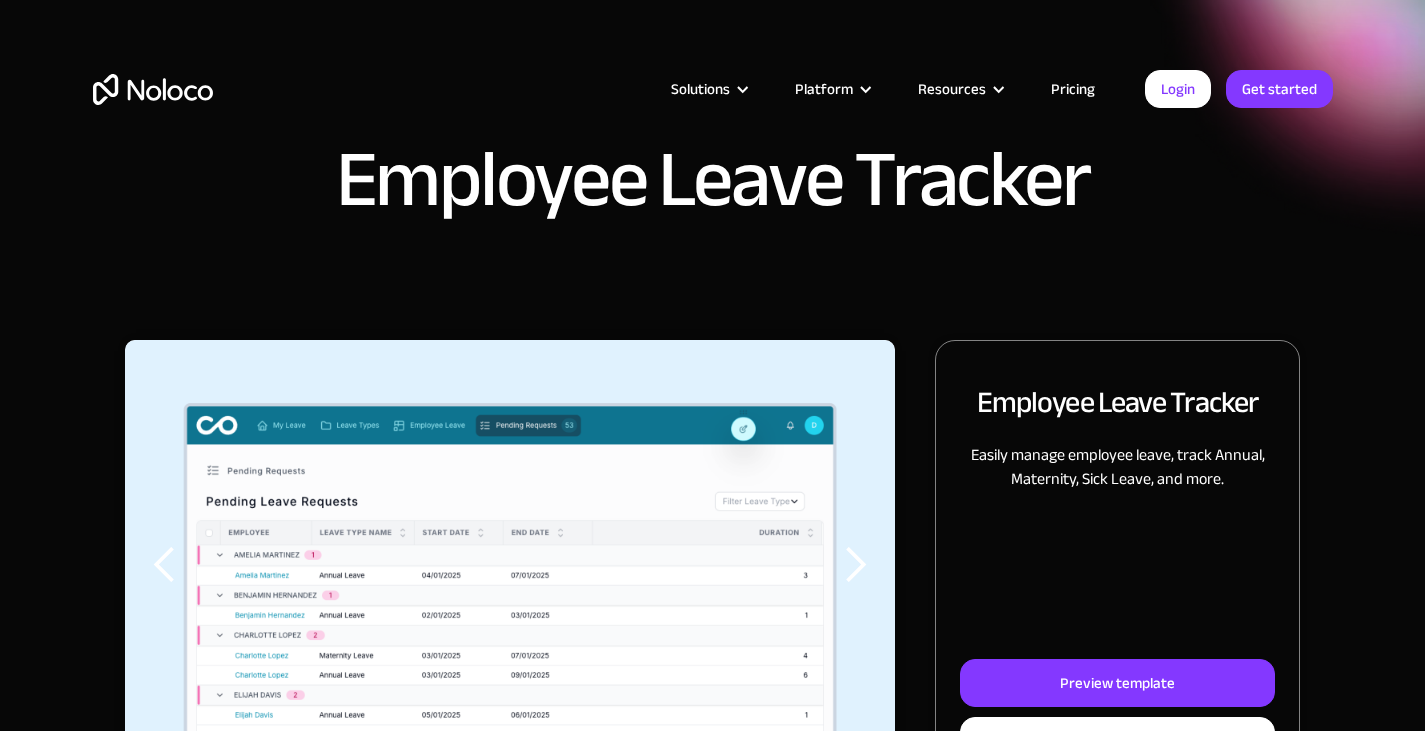 click on "Pricing" at bounding box center [1073, 89] 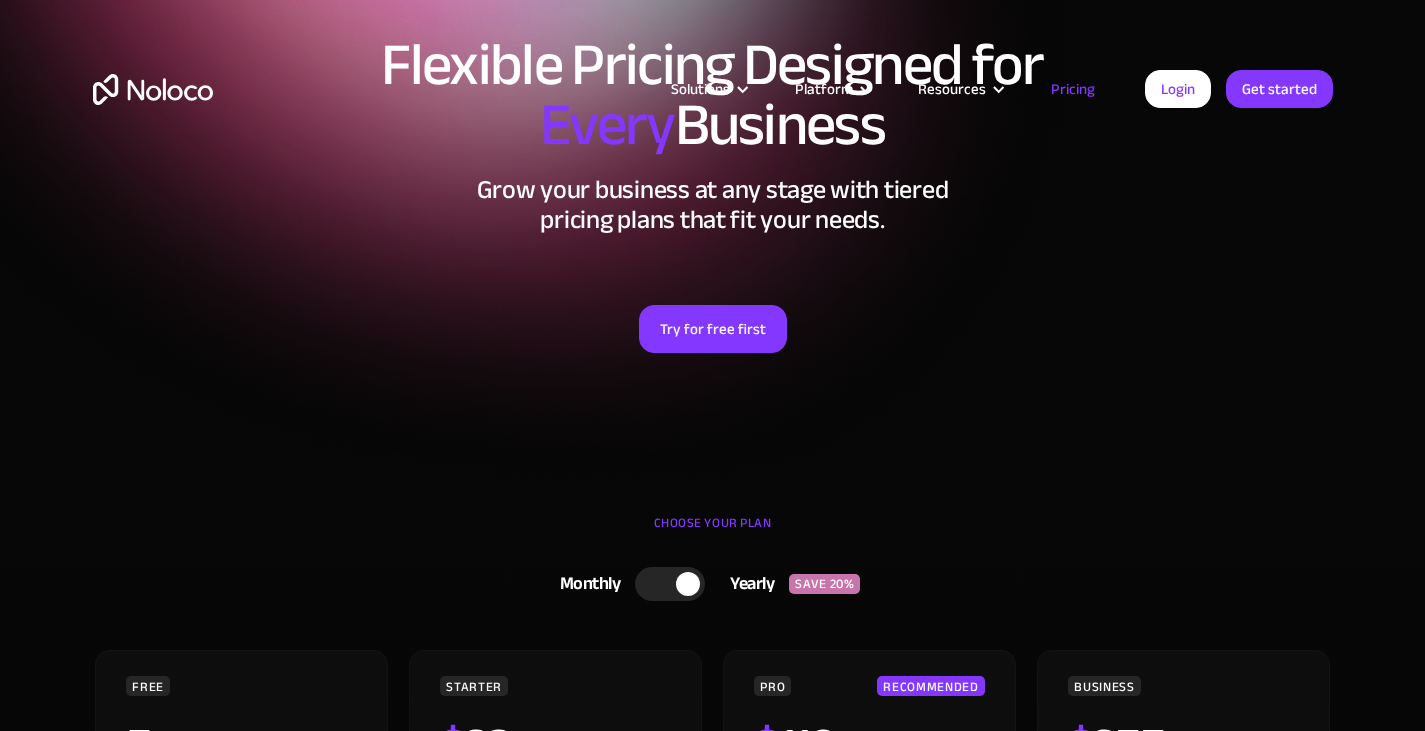 scroll, scrollTop: 600, scrollLeft: 0, axis: vertical 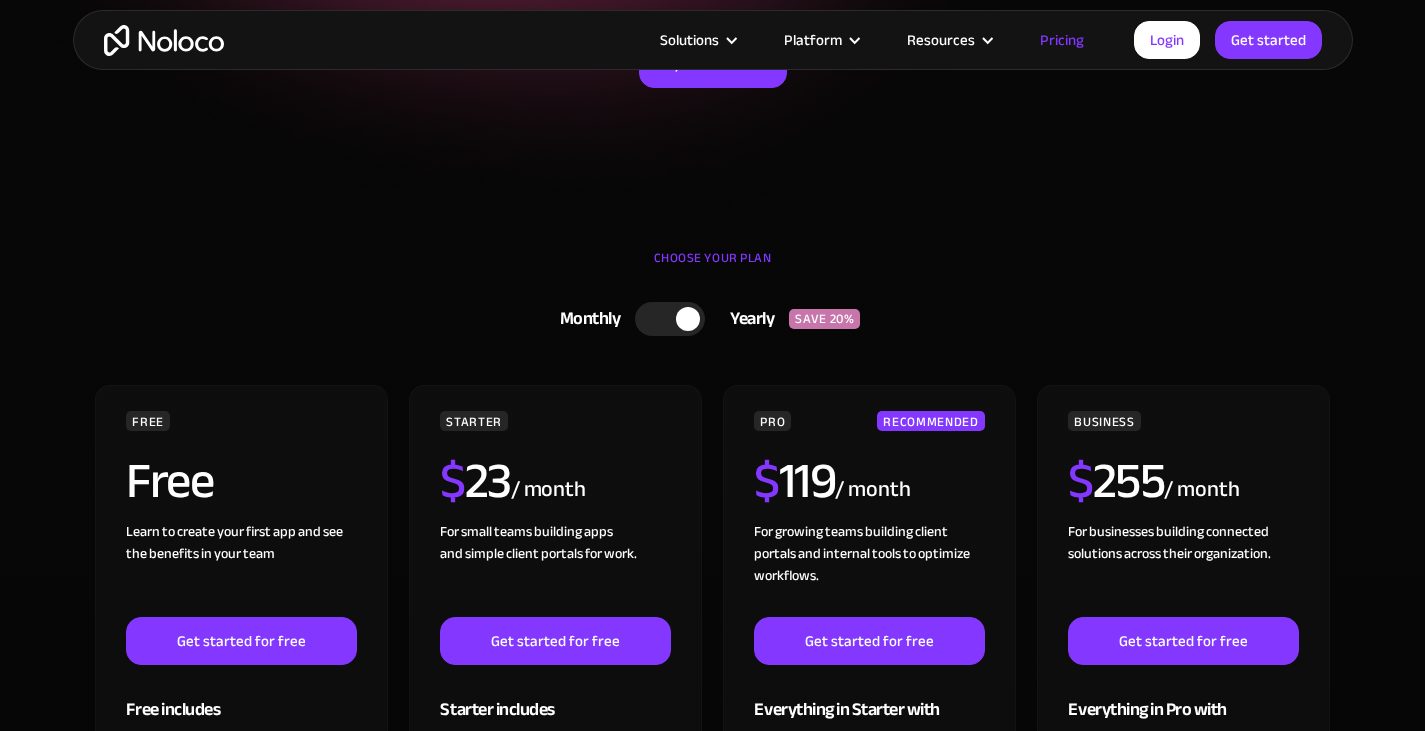 click at bounding box center [670, 319] 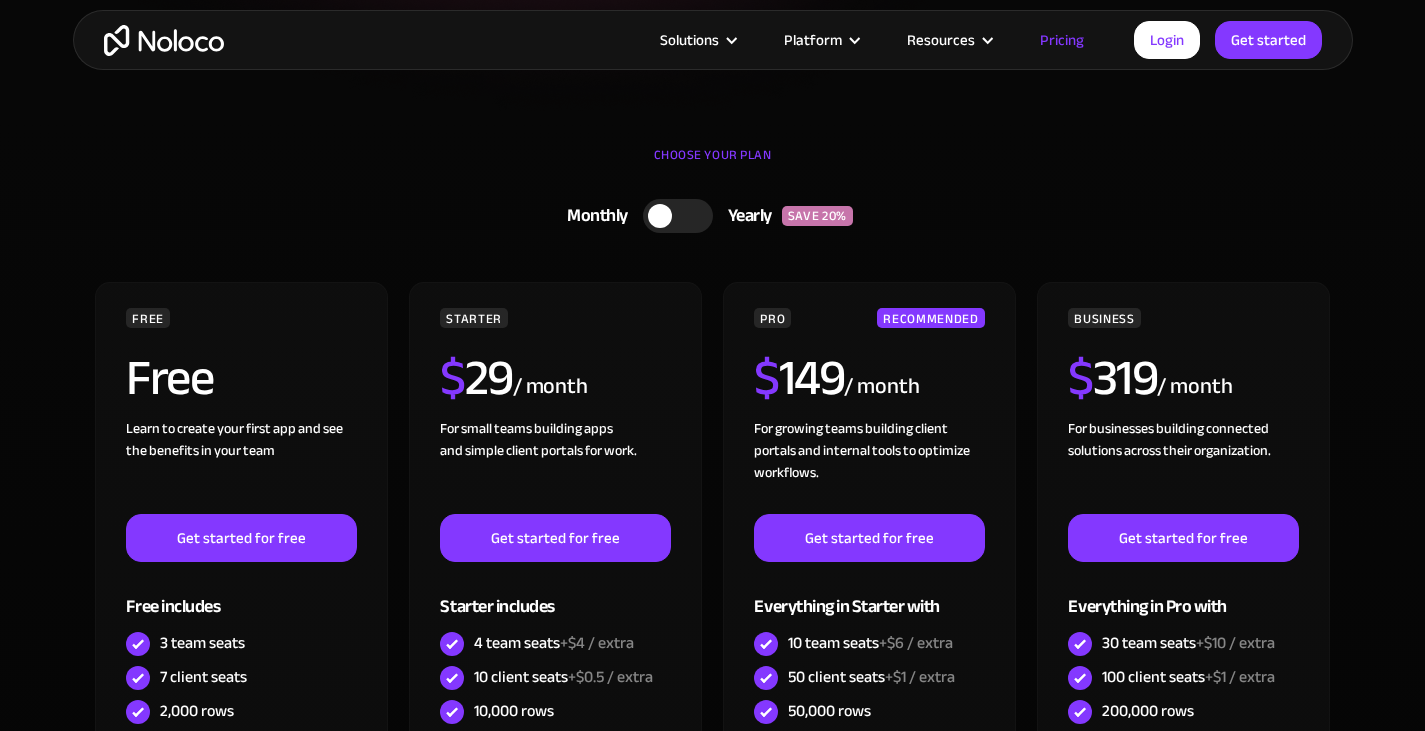 scroll, scrollTop: 700, scrollLeft: 0, axis: vertical 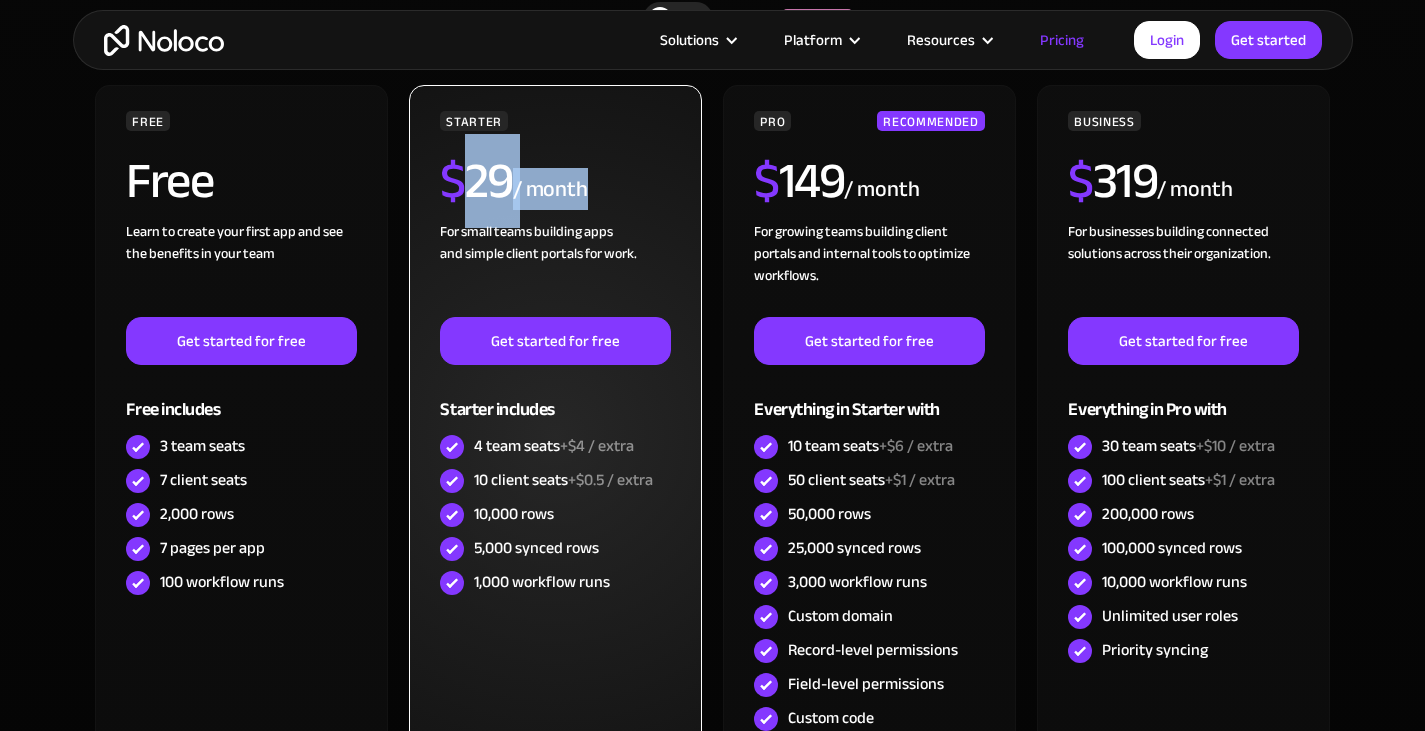 drag, startPoint x: 459, startPoint y: 185, endPoint x: 536, endPoint y: 171, distance: 78.26238 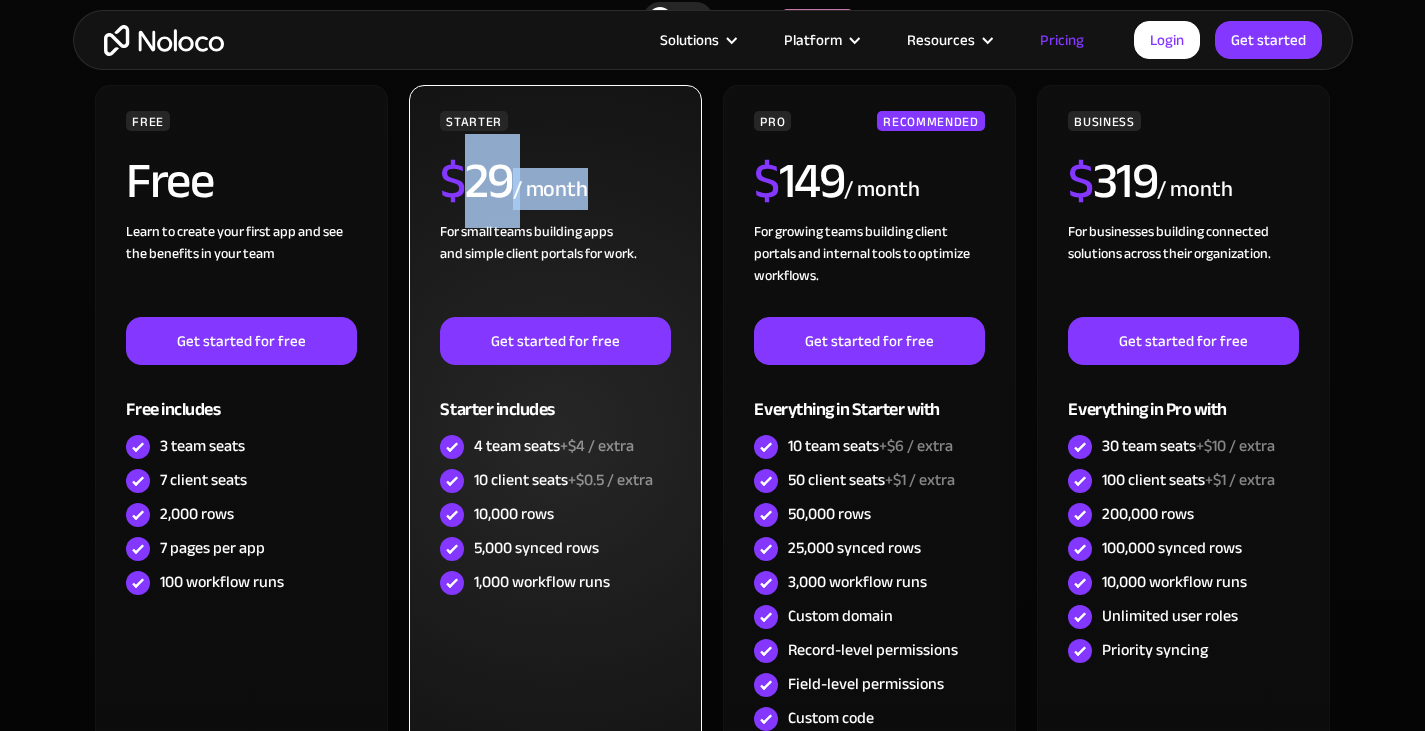 click on "$ 29" at bounding box center [476, 181] 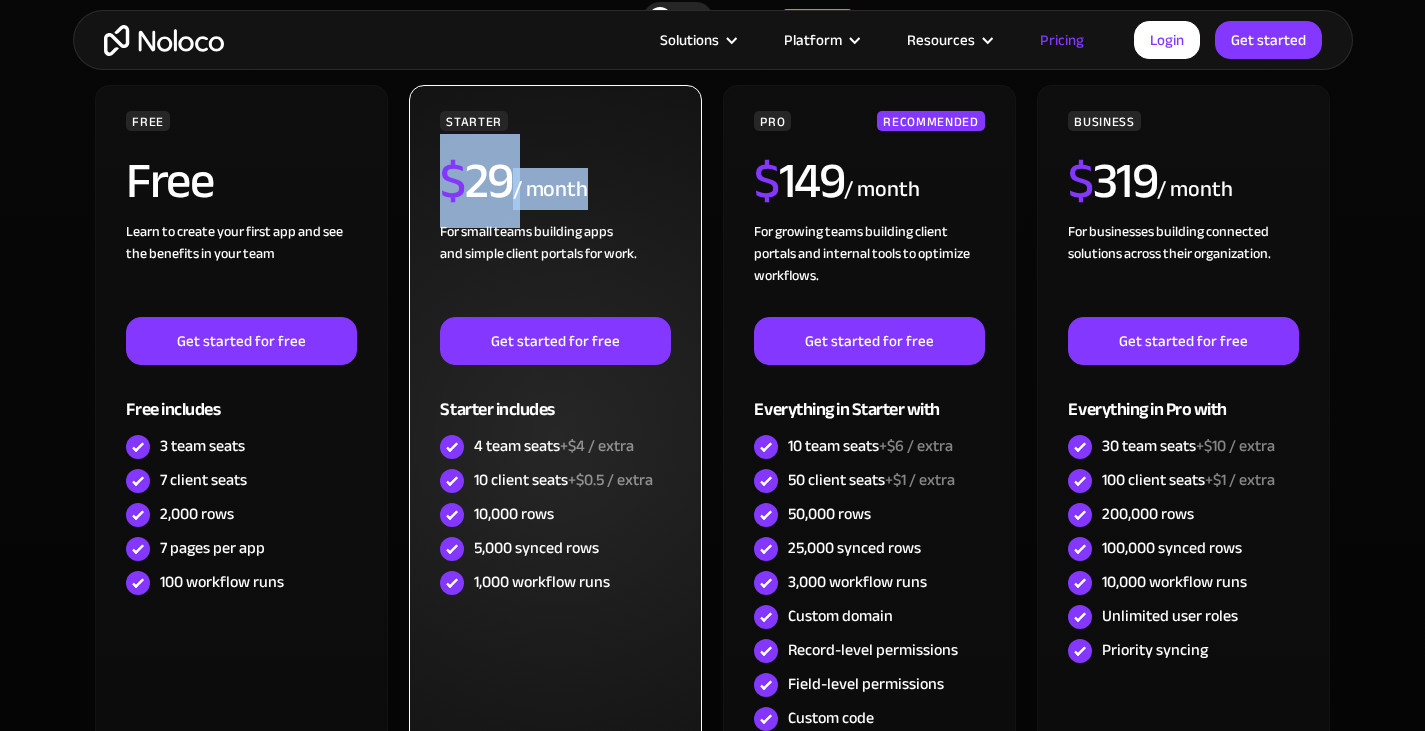 drag, startPoint x: 441, startPoint y: 170, endPoint x: 634, endPoint y: 179, distance: 193.20973 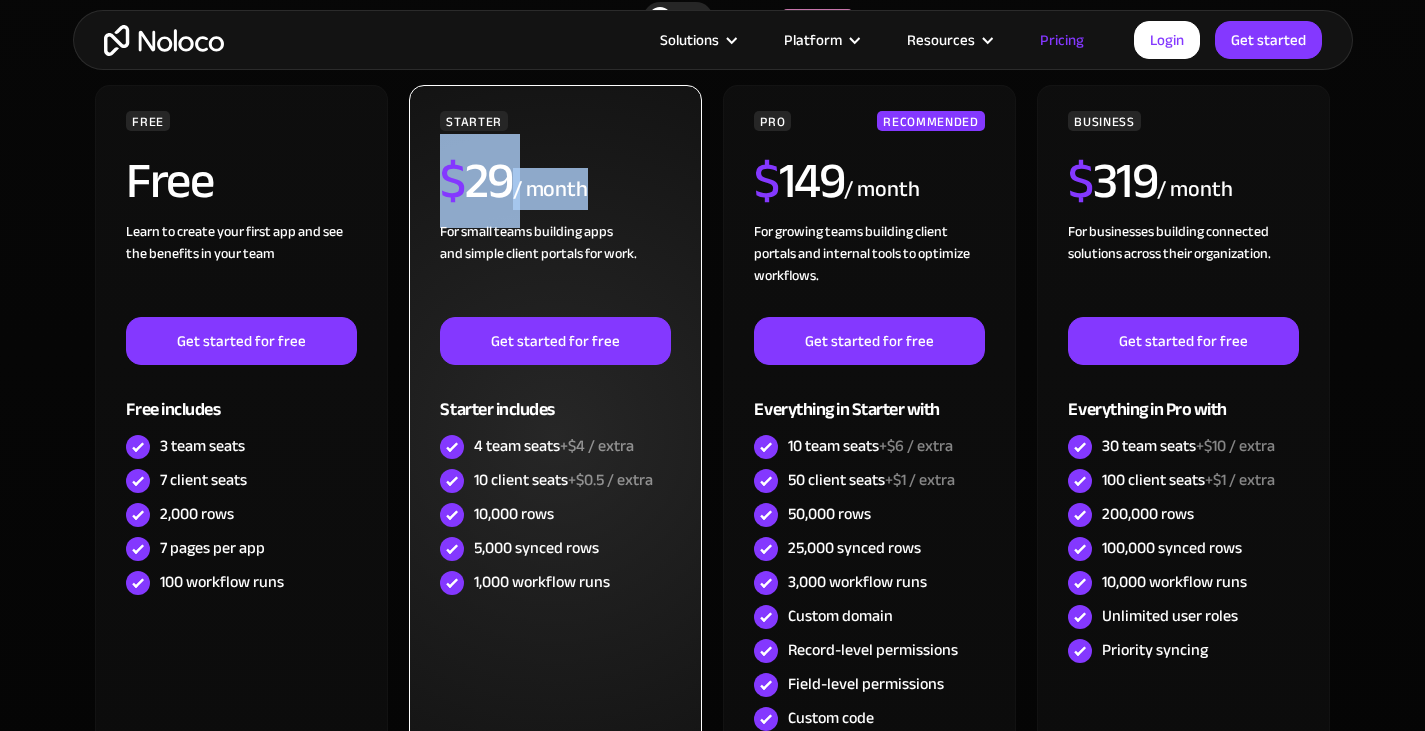 click on "$ 29" at bounding box center (476, 181) 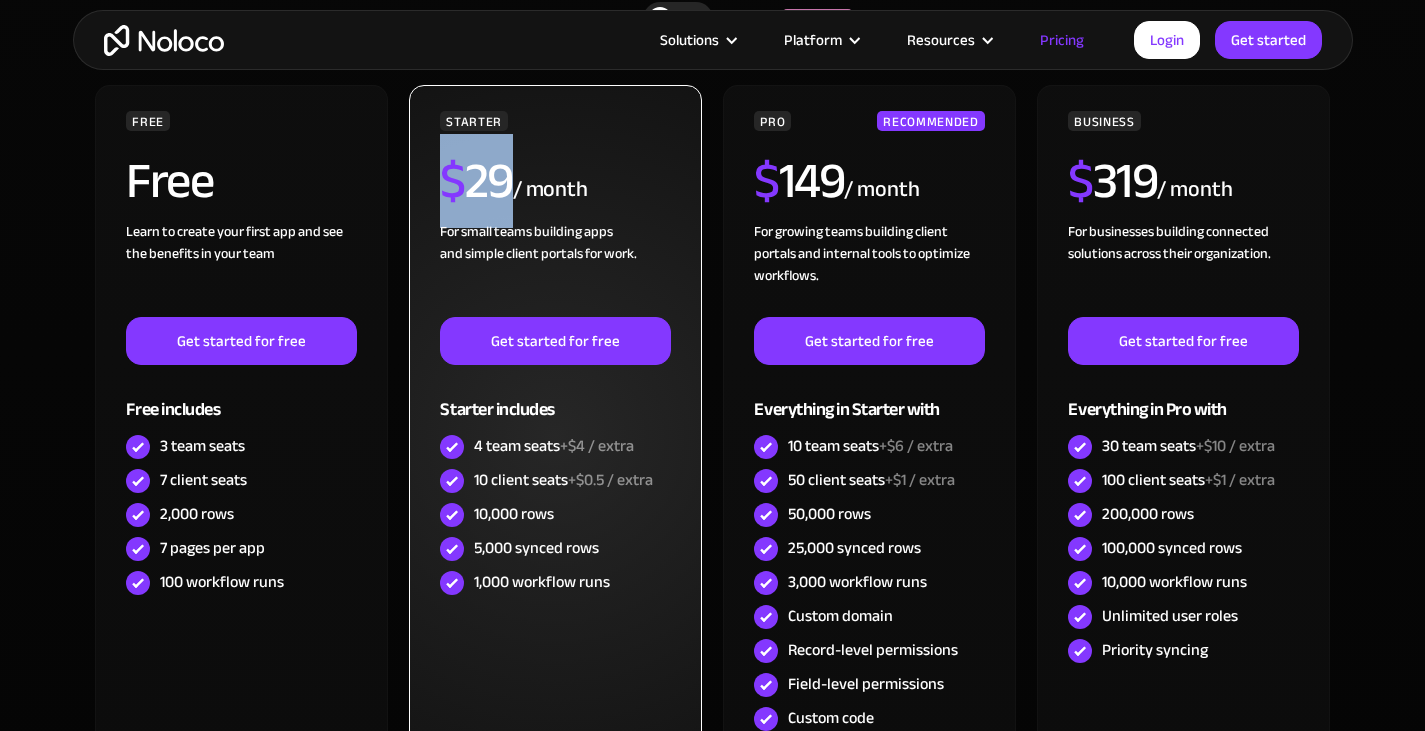 drag, startPoint x: 443, startPoint y: 170, endPoint x: 511, endPoint y: 181, distance: 68.88396 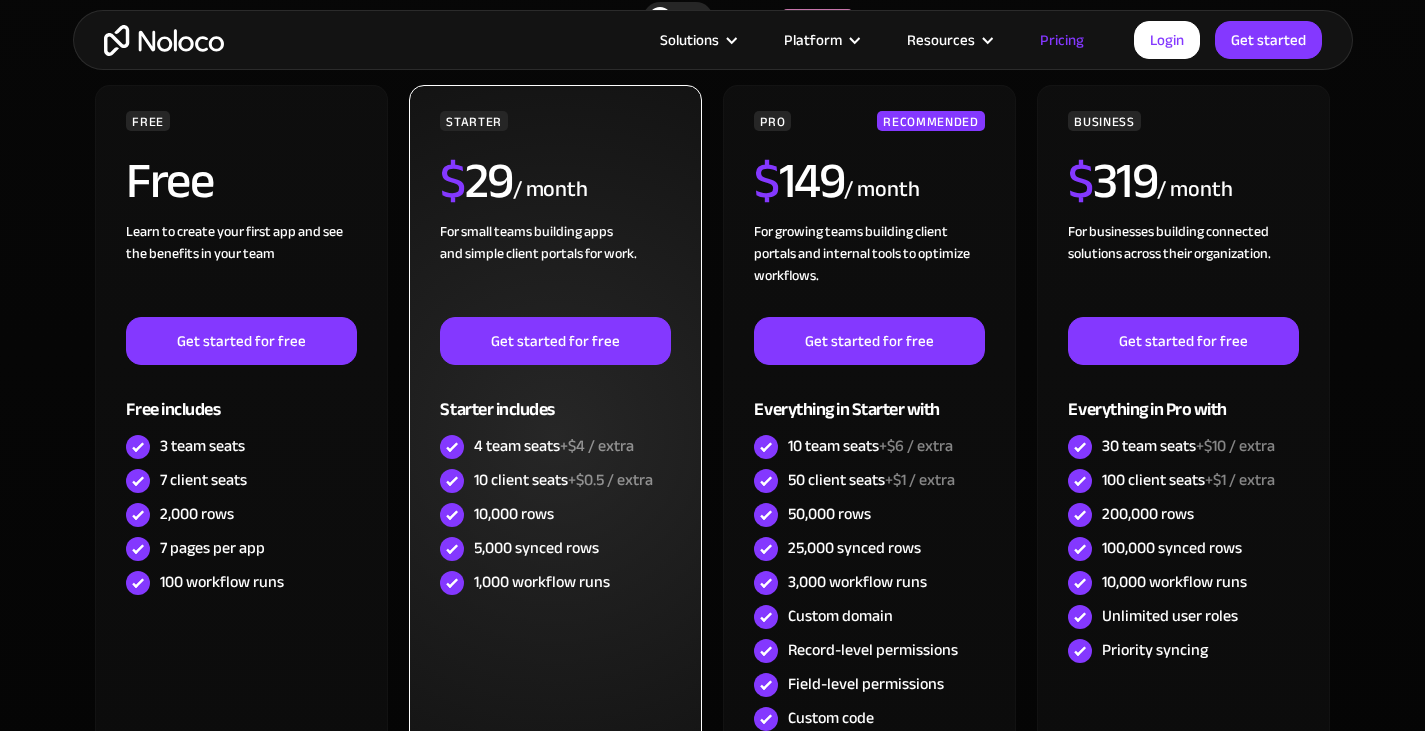 click on "5,000 synced rows" at bounding box center [555, 549] 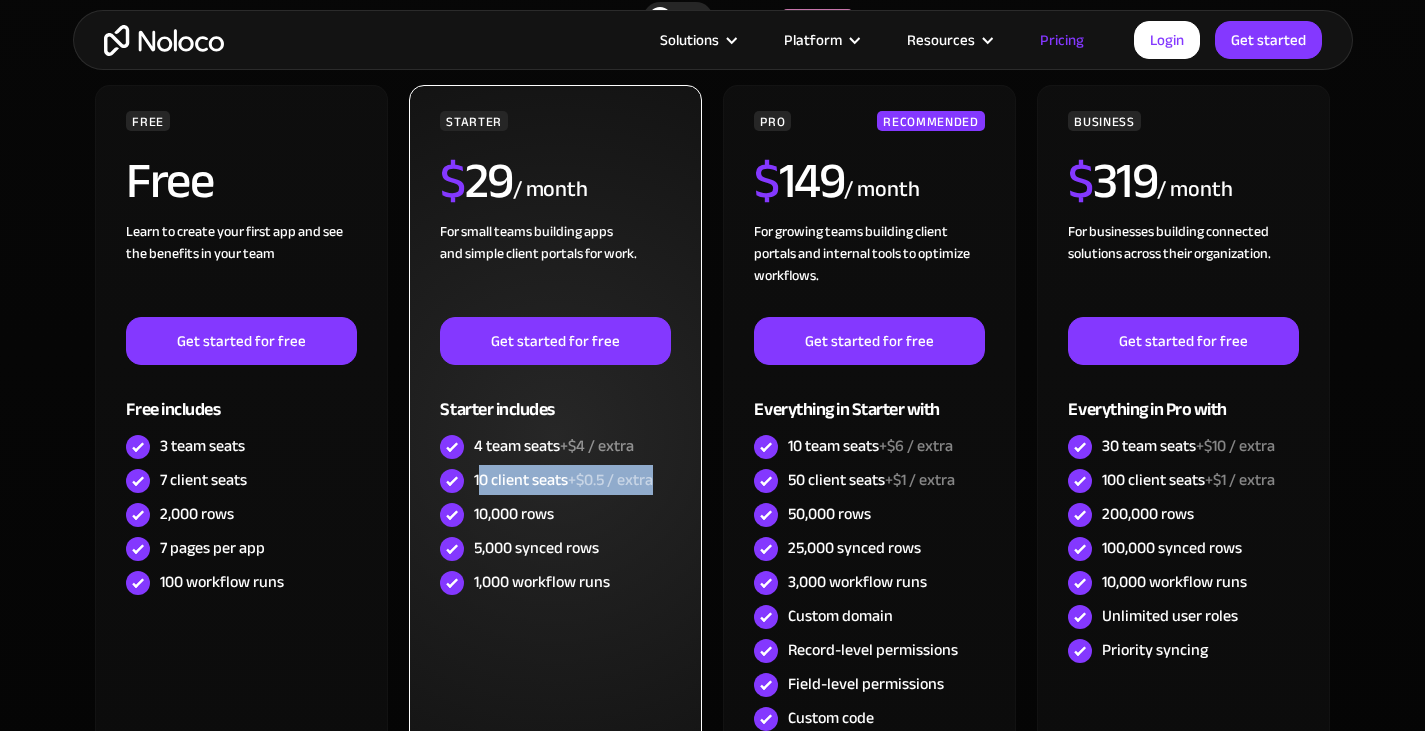 drag, startPoint x: 672, startPoint y: 488, endPoint x: 452, endPoint y: 468, distance: 220.90723 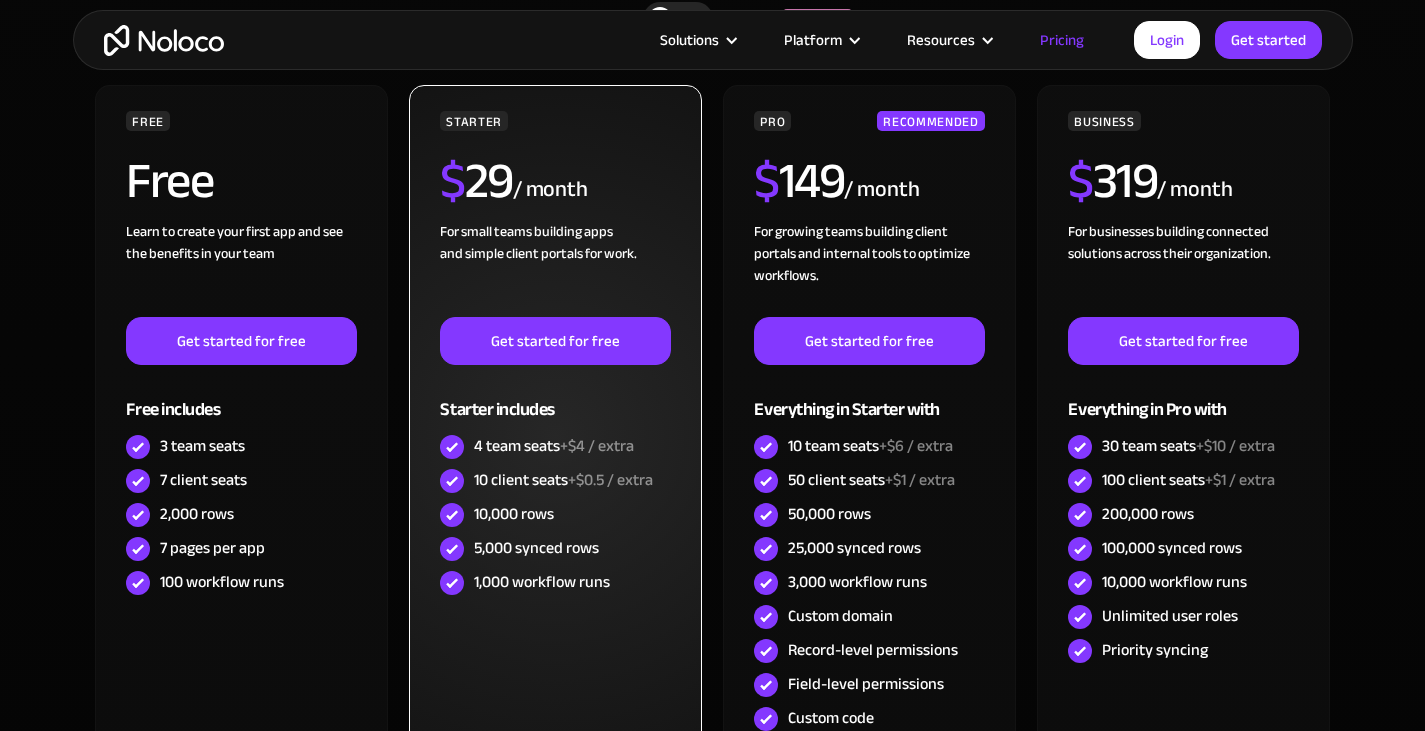 click on "10 client seats  +$0.5 / extra" at bounding box center (555, 481) 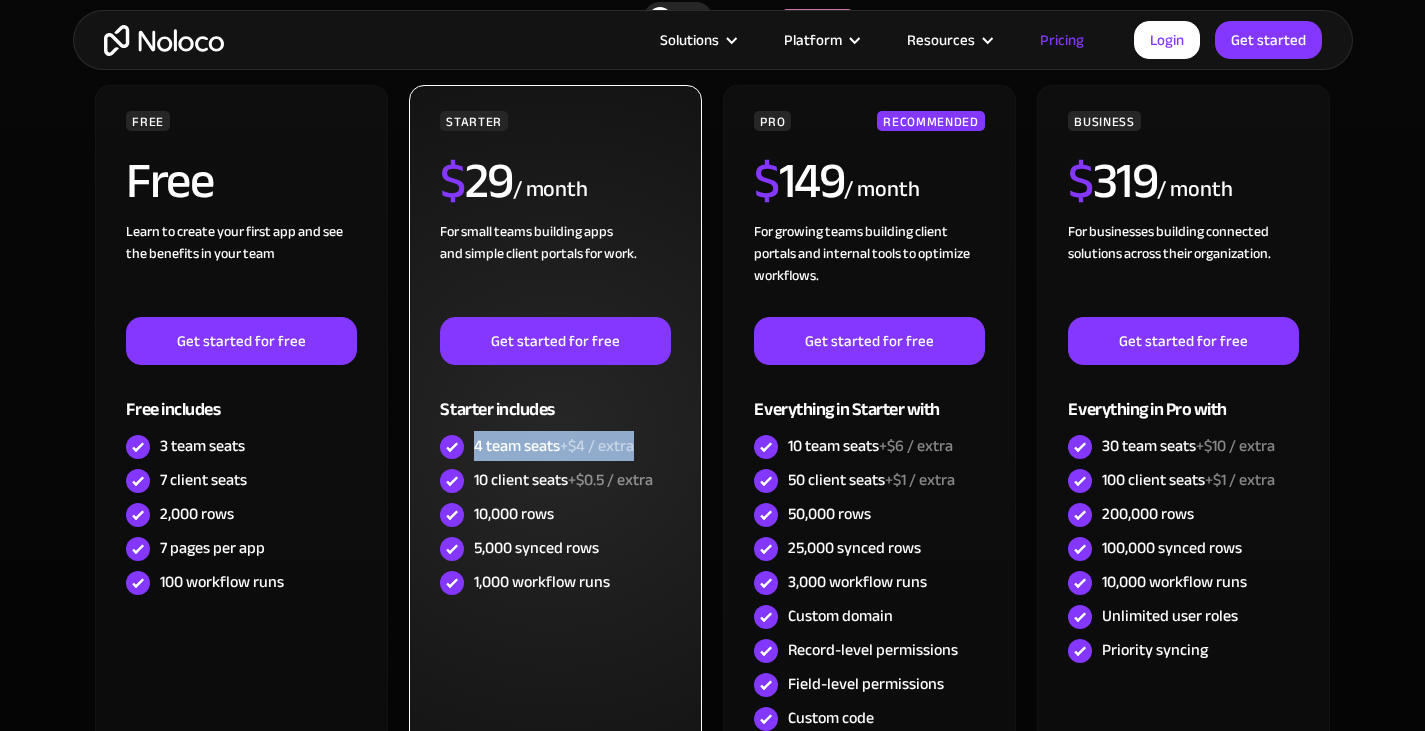 drag, startPoint x: 473, startPoint y: 438, endPoint x: 657, endPoint y: 442, distance: 184.04347 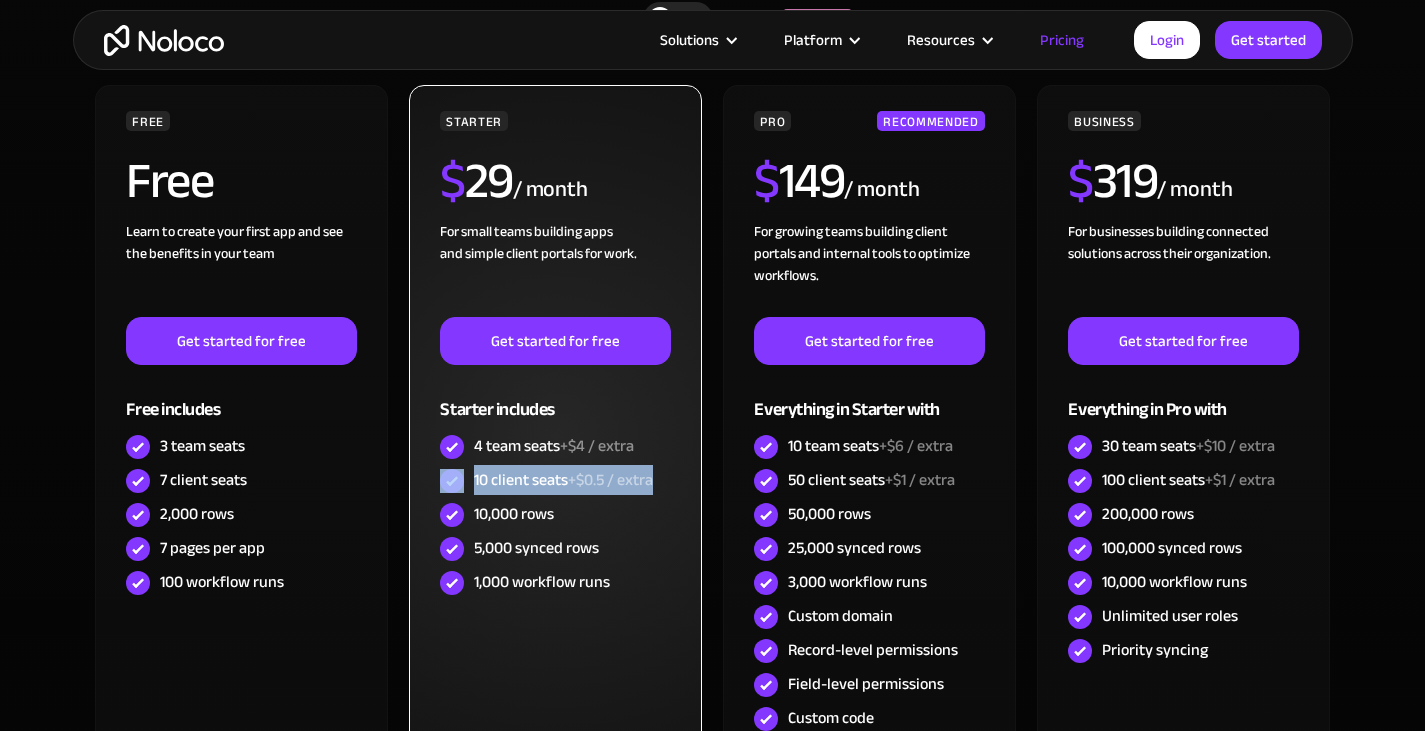 drag, startPoint x: 662, startPoint y: 469, endPoint x: 416, endPoint y: 475, distance: 246.07317 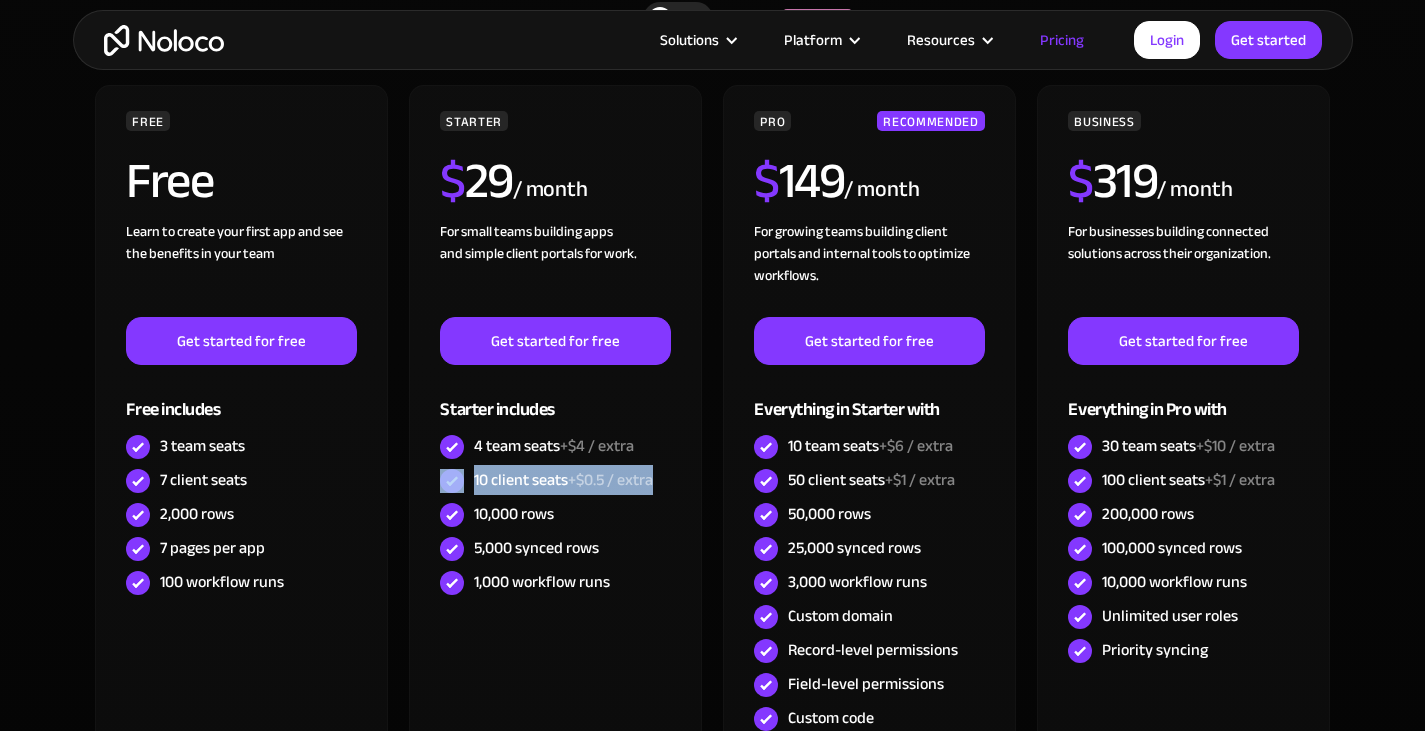 click on "FREE Free Learn to create your first app and see the benefits in your team ‍ Get started for free Free includes 3 team seats 7 client seats 2,000 rows 7 pages per app 100 workflow runs STARTER $ 29 / month For small teams building apps and simple client portals for work. ‍ Get started for free Starter includes 4 team seats  +$4 / extra 10 client seats  +$0.5 / extra 10,000 rows  5,000 synced rows 1,000 workflow runs PRO RECOMMENDED $ 149 / month For growing teams building client portals and internal tools to optimize workflows. Get started for free Everything in Starter with 10 team seats  +$6 / extra 50 client seats  +$1 / extra  50,000 rows 25,000 synced rows 3,000 workflow runs Custom domain Record-level permissions Field-level permissions Custom code BUSINESS $ 319 / month For businesses building connected  solutions across their organization. ‍ Get started for free Everything in Pro with 30 team seats  +$10 / extra  100 client seats  +$1 / extra 200,000 rows 100,000 synced rows 10,000 workflow runs" at bounding box center (713, 444) 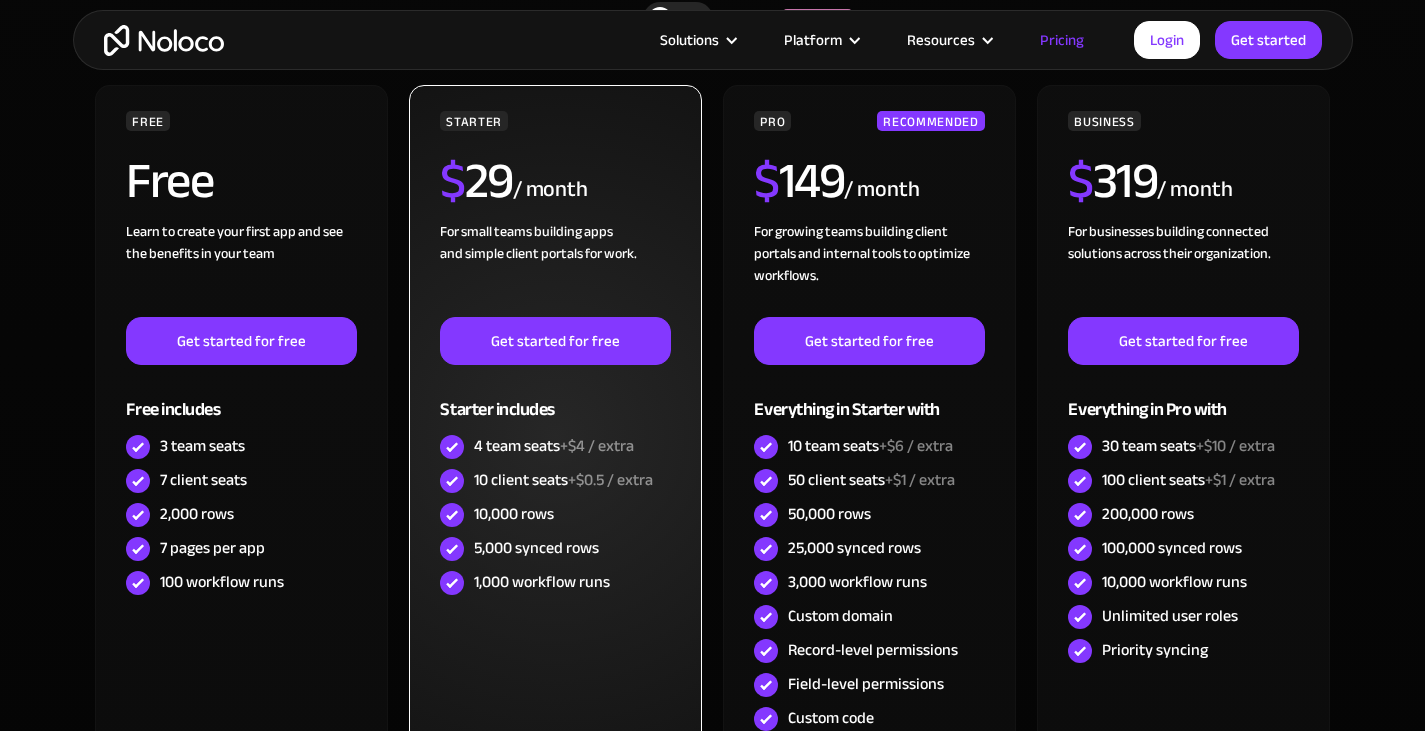 click on "+$0.5 / extra" at bounding box center [610, 480] 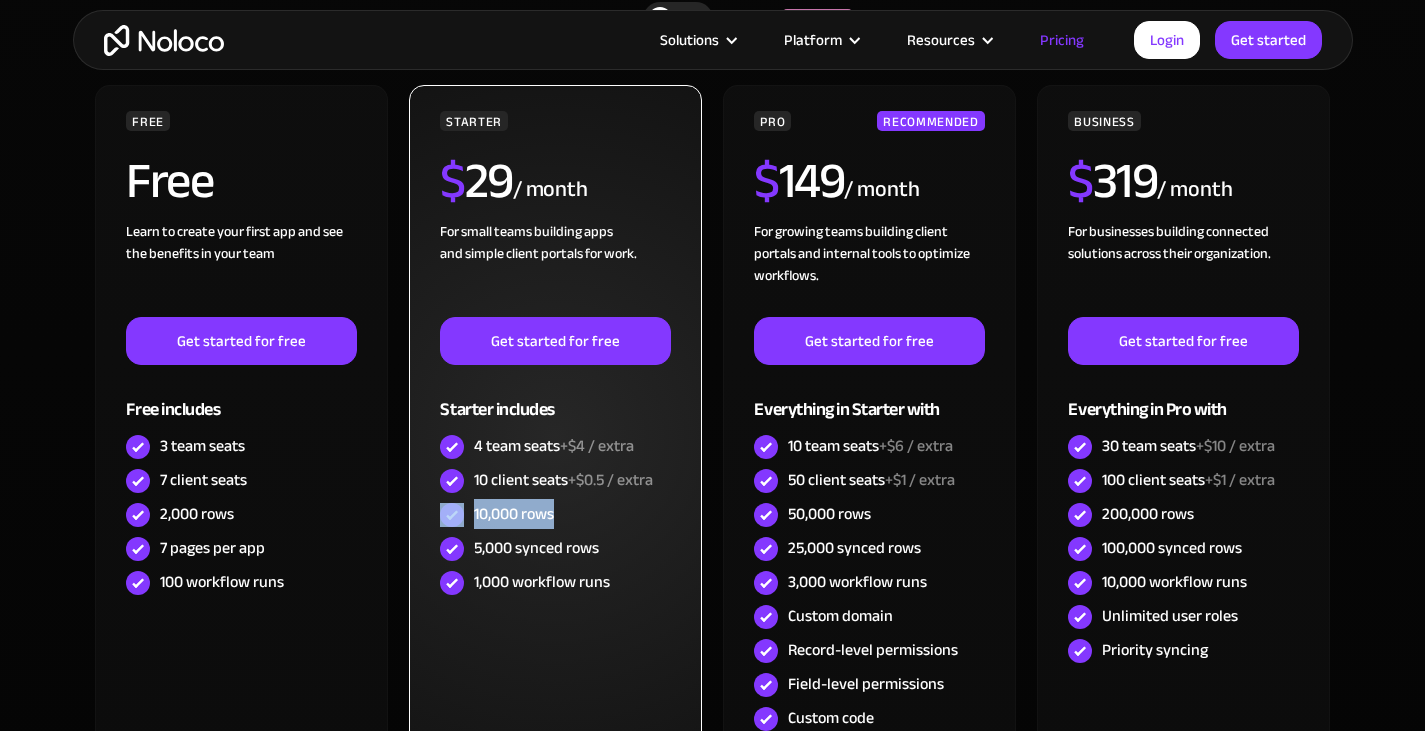 drag, startPoint x: 621, startPoint y: 514, endPoint x: 444, endPoint y: 513, distance: 177.00282 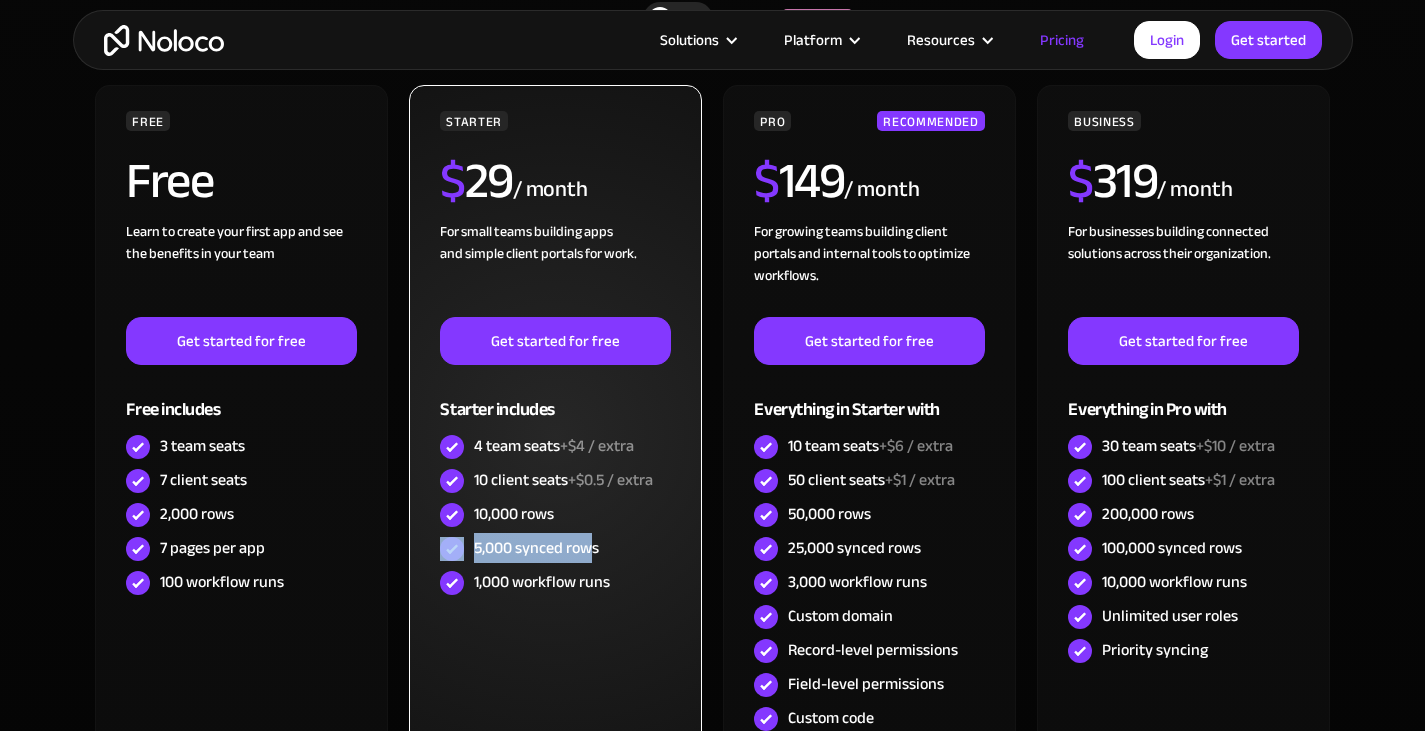 drag, startPoint x: 512, startPoint y: 555, endPoint x: 594, endPoint y: 559, distance: 82.0975 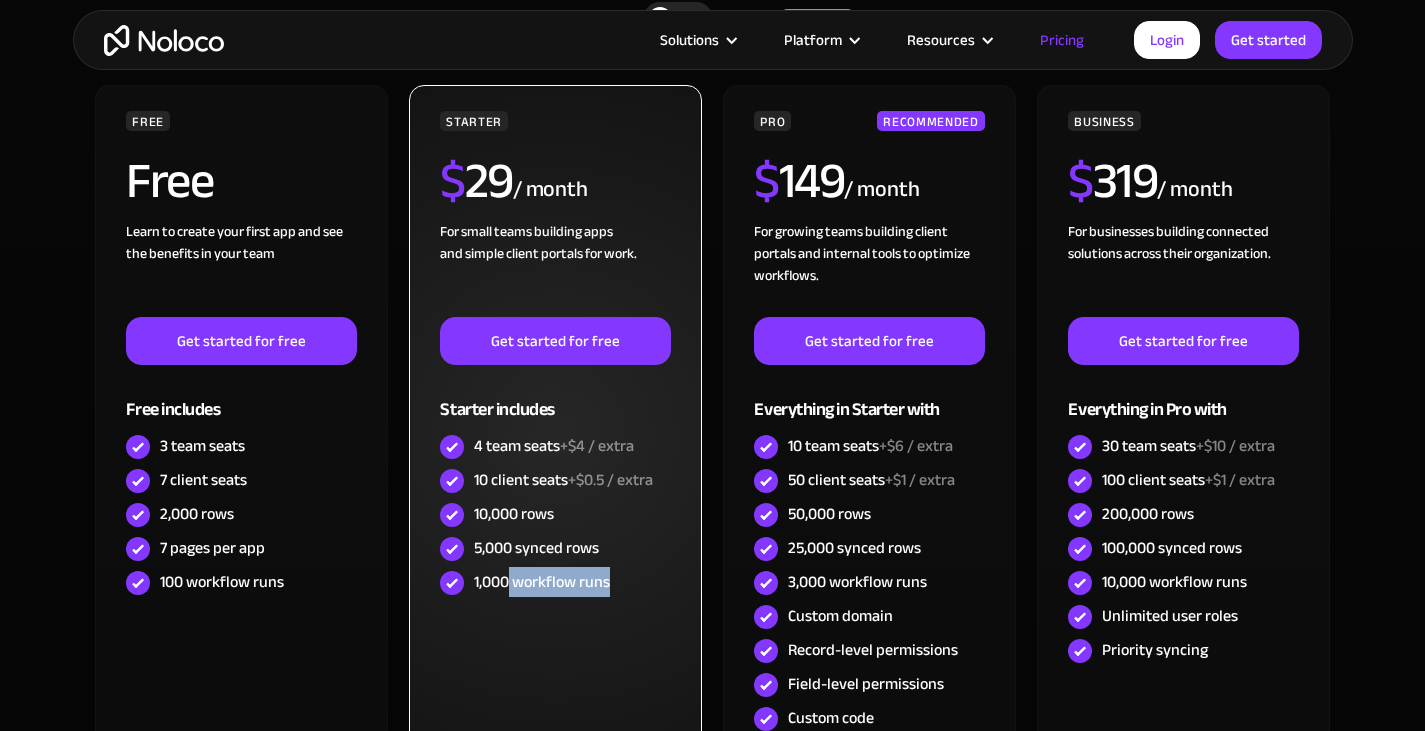 drag, startPoint x: 634, startPoint y: 588, endPoint x: 508, endPoint y: 571, distance: 127.141655 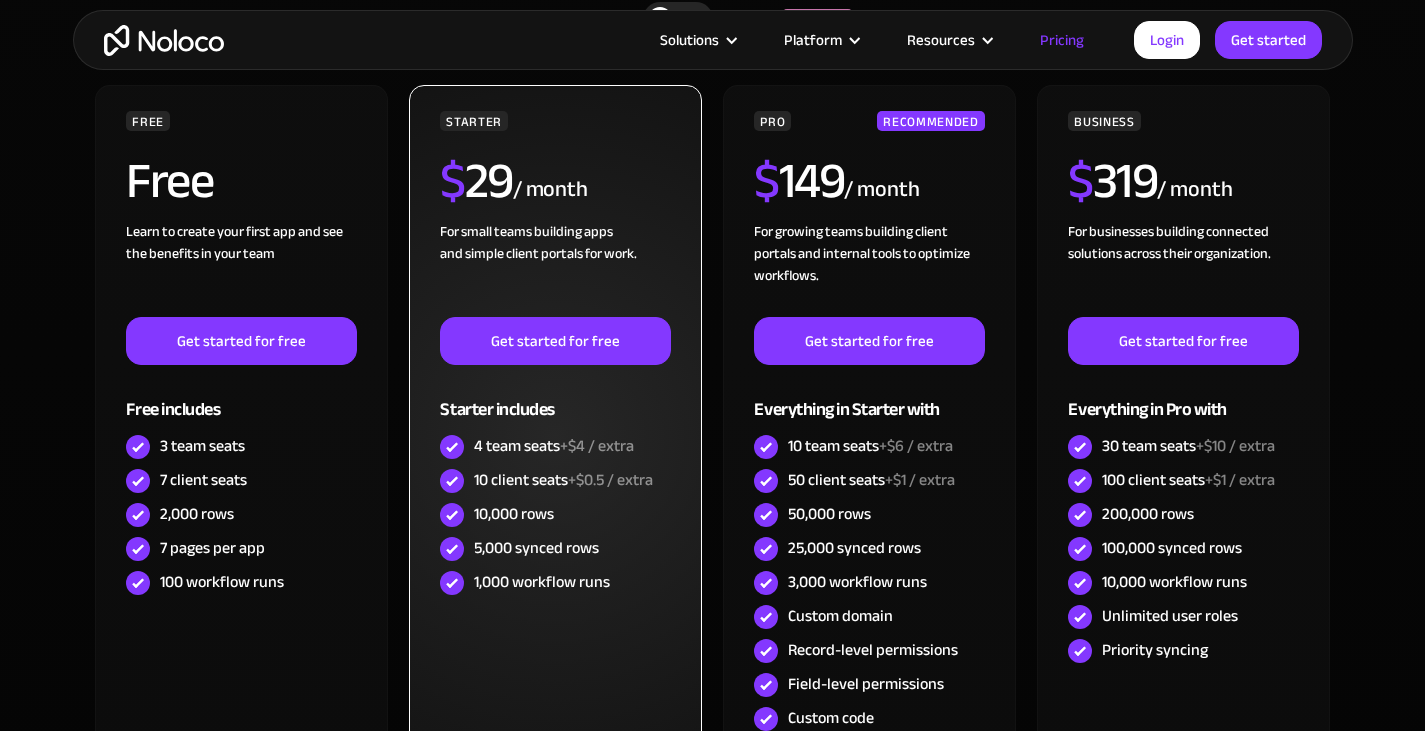 click on "1,000 workflow runs" at bounding box center [542, 582] 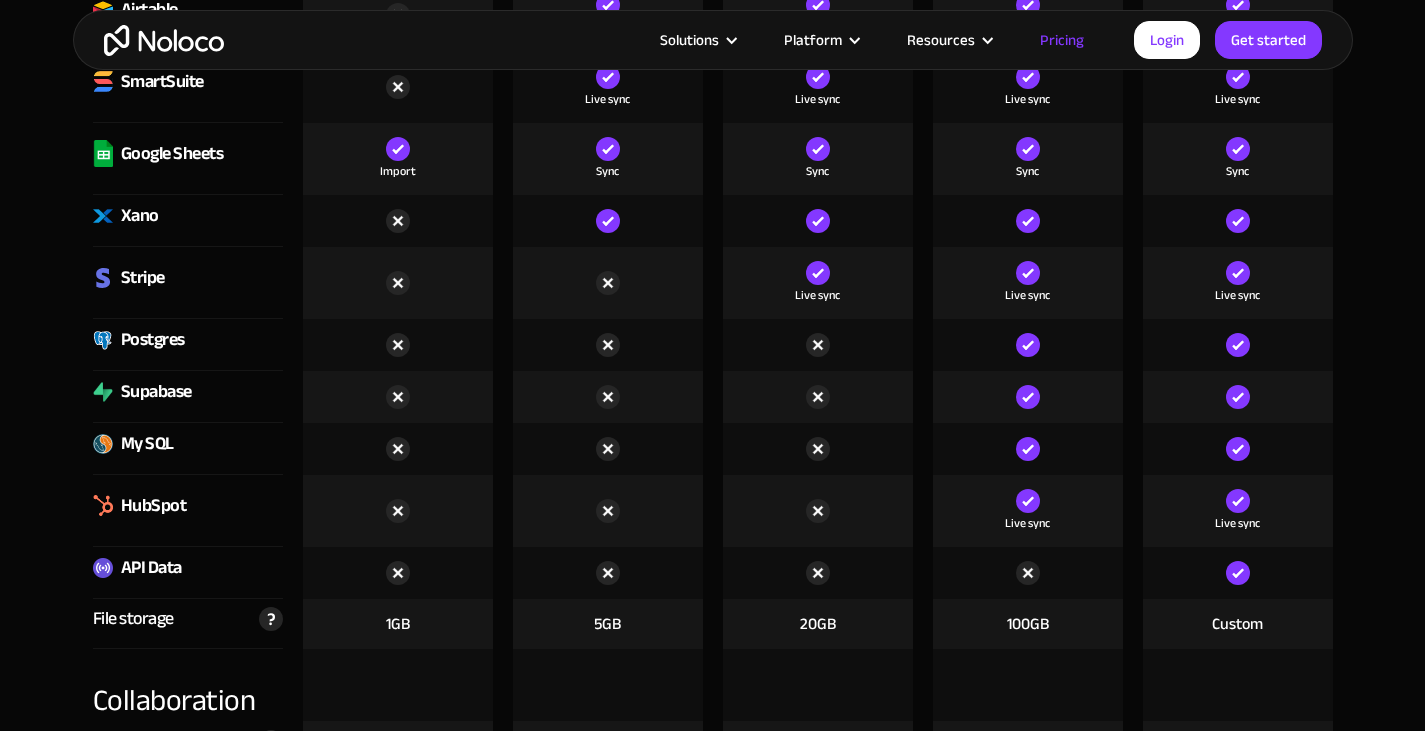 scroll, scrollTop: 3200, scrollLeft: 0, axis: vertical 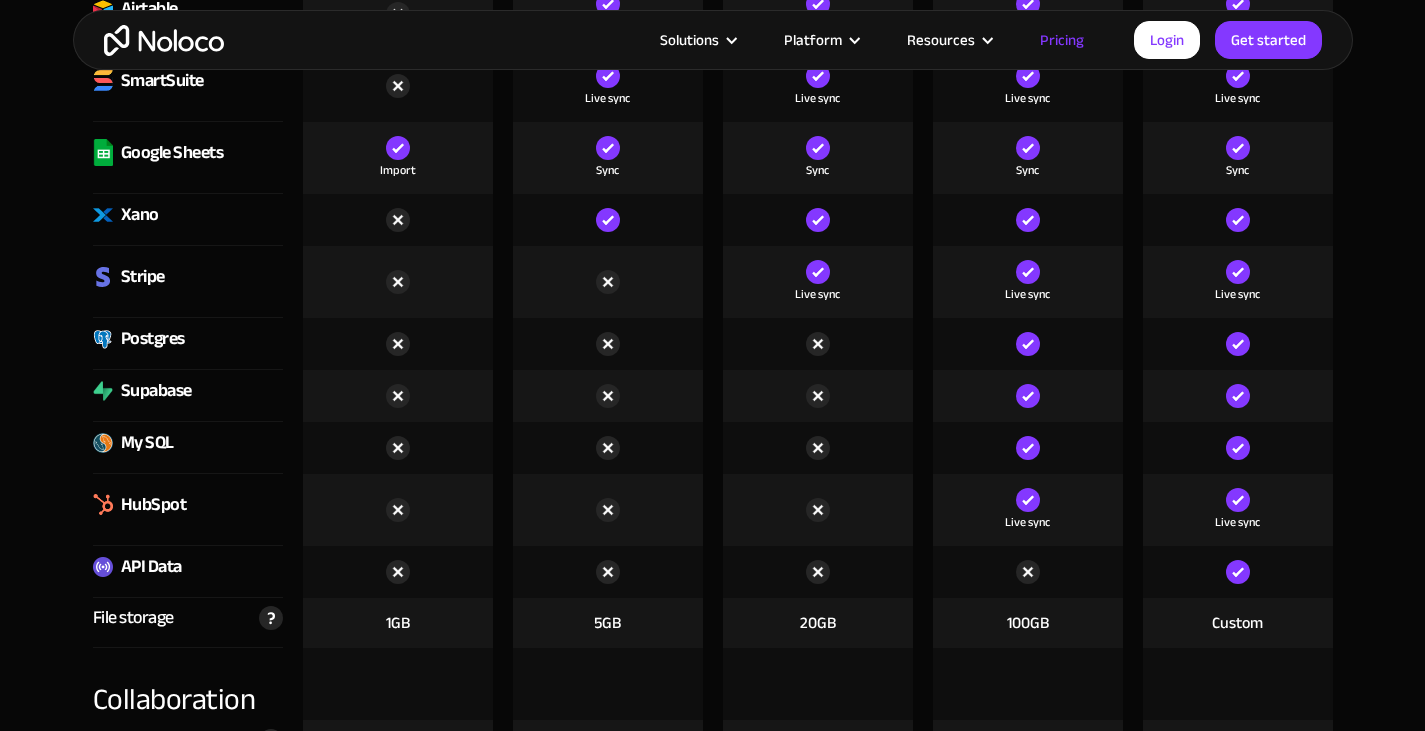 click at bounding box center (608, 282) 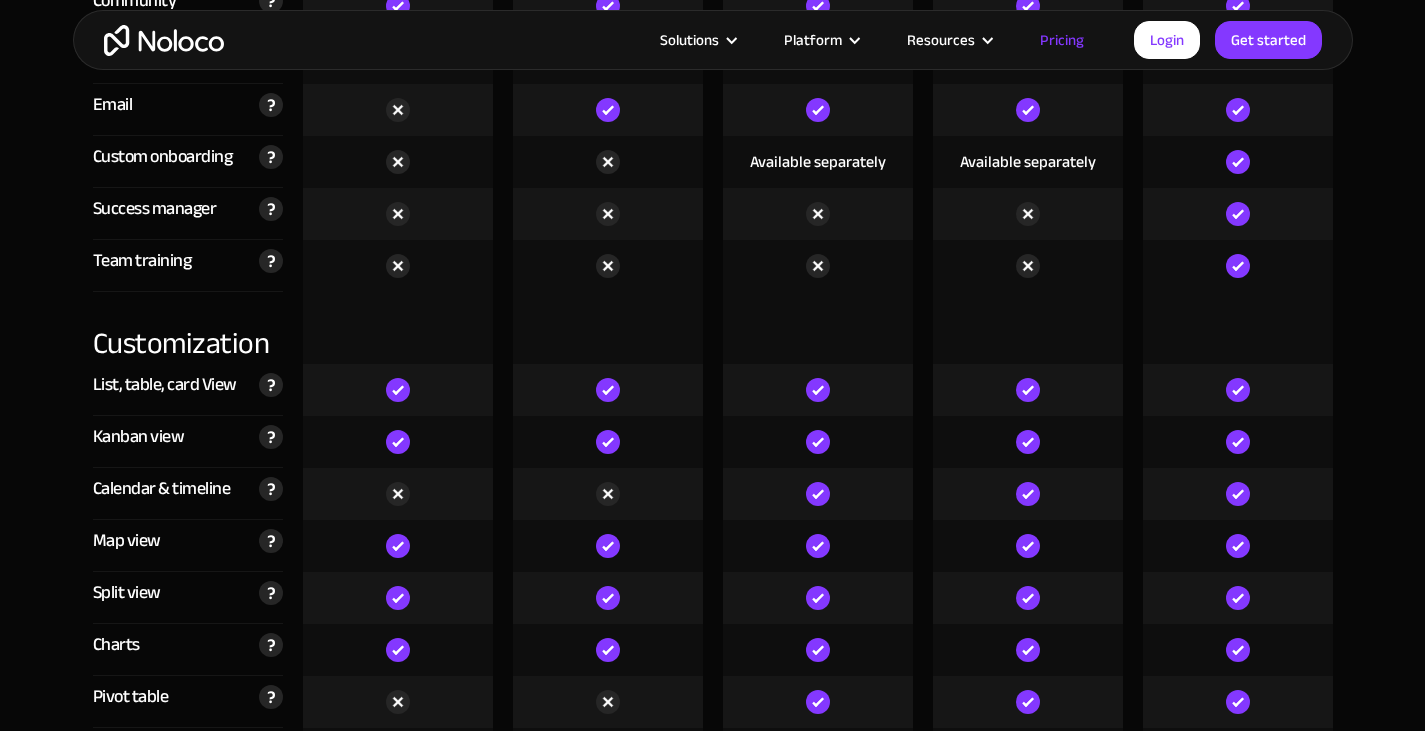 scroll, scrollTop: 5400, scrollLeft: 0, axis: vertical 